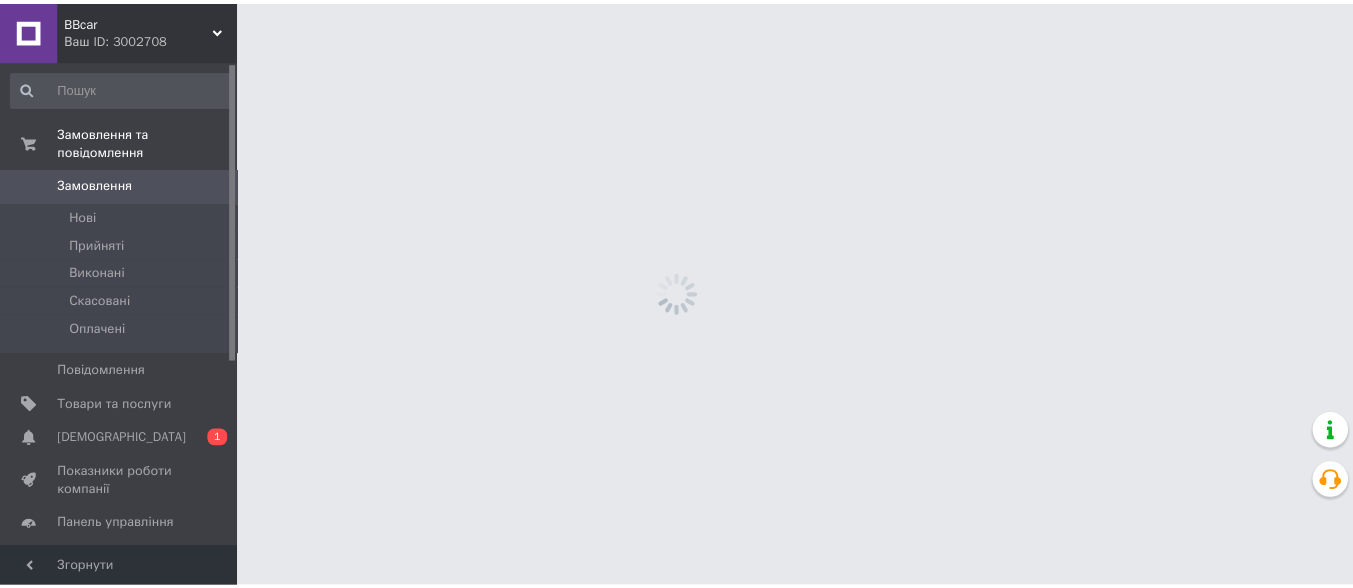 scroll, scrollTop: 0, scrollLeft: 0, axis: both 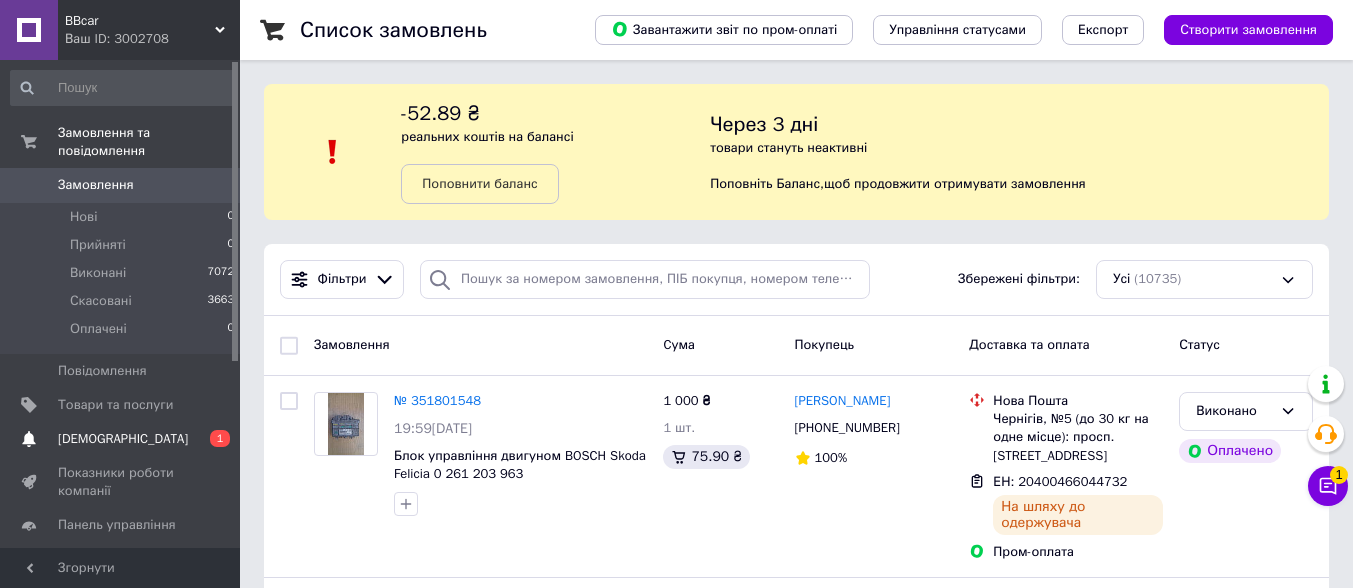 click on "[DEMOGRAPHIC_DATA]" at bounding box center (123, 439) 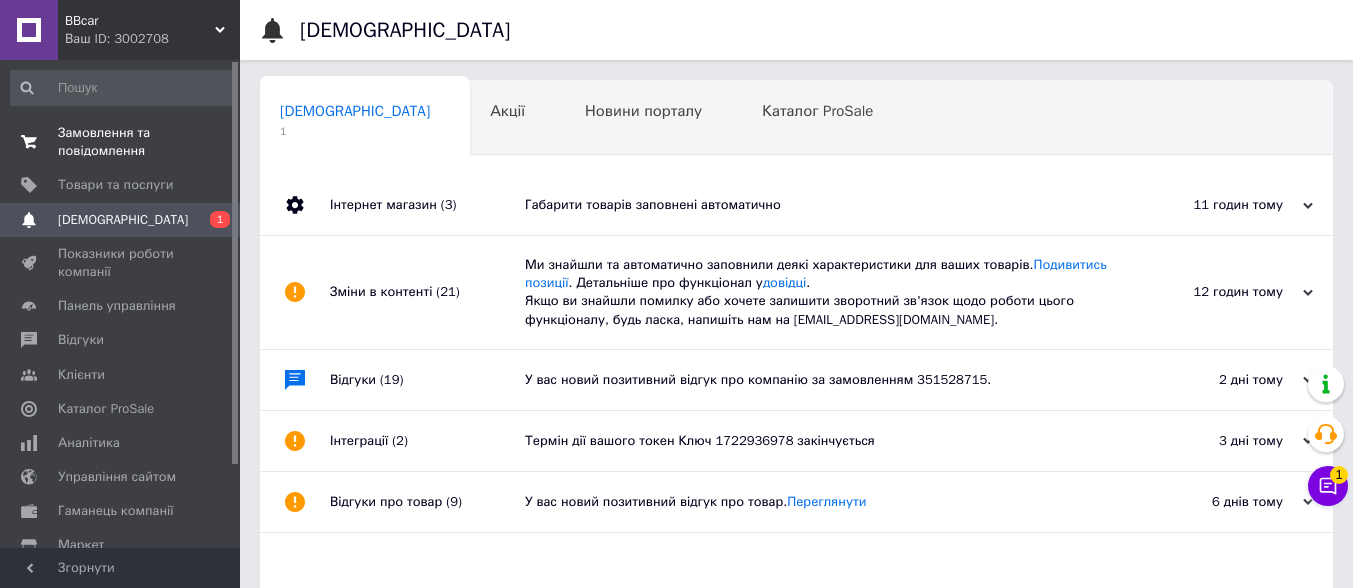 click on "Замовлення та повідомлення" at bounding box center (121, 142) 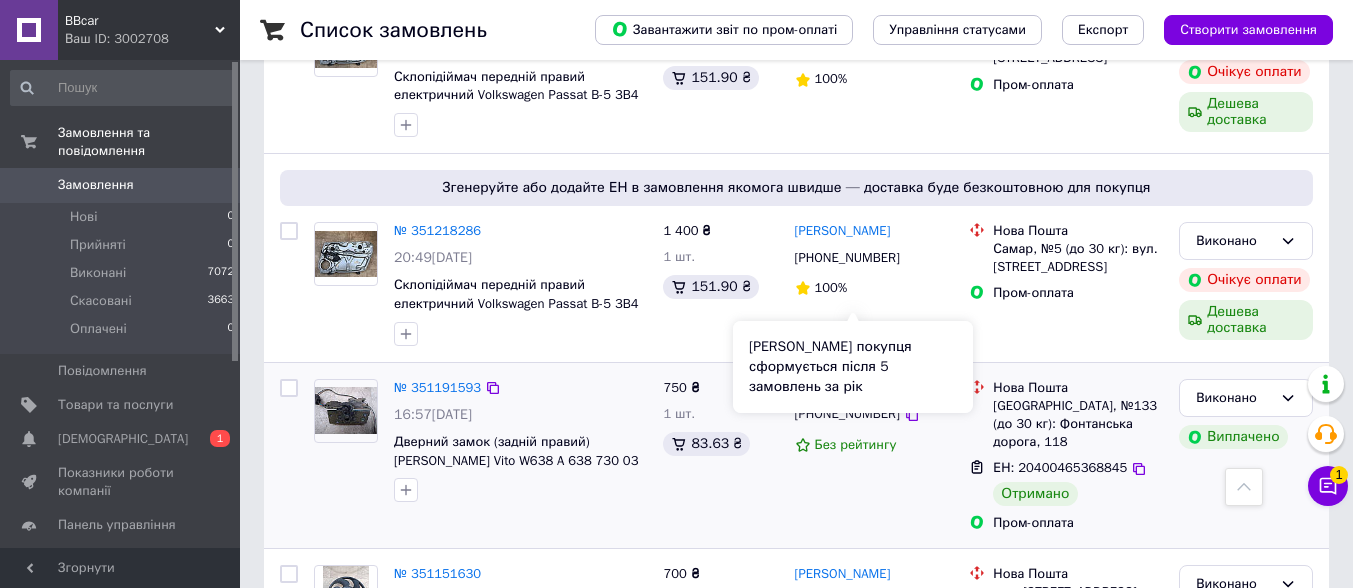 scroll, scrollTop: 3300, scrollLeft: 0, axis: vertical 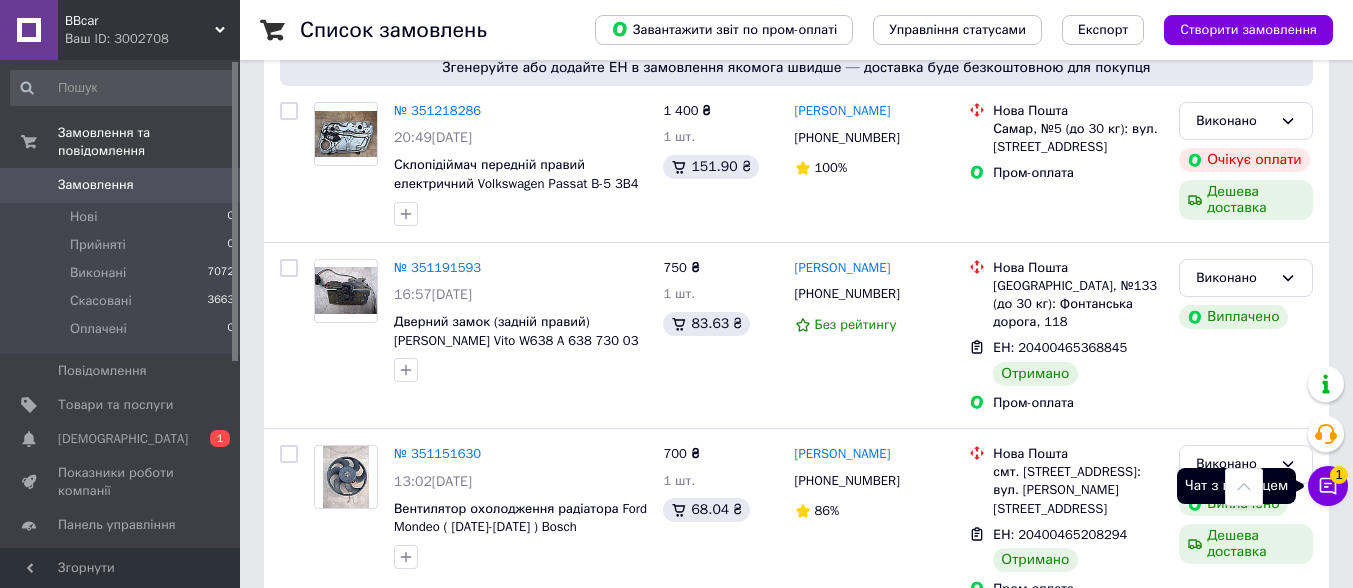 click 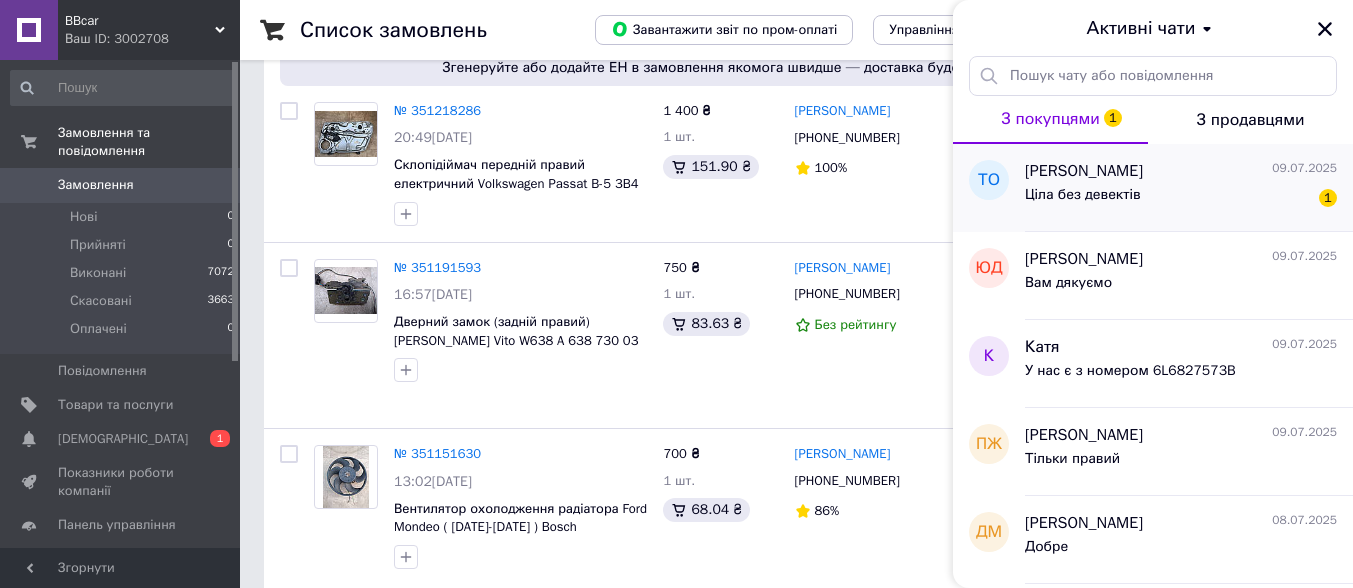click on "[PERSON_NAME]" at bounding box center (1084, 171) 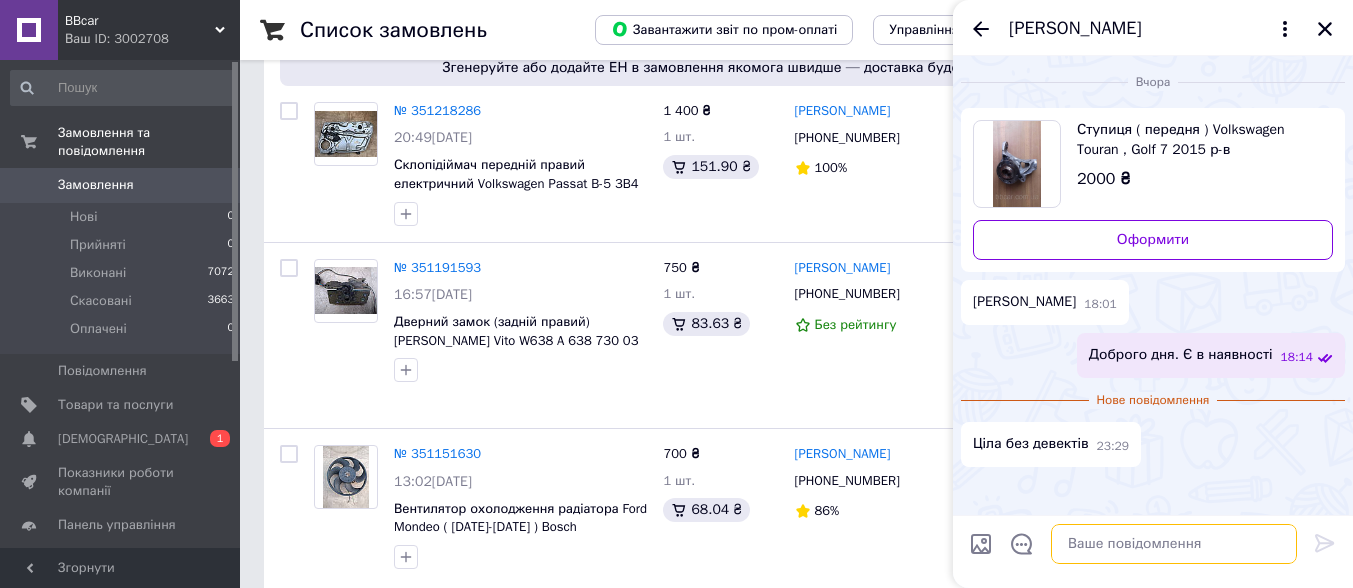 click at bounding box center (1174, 544) 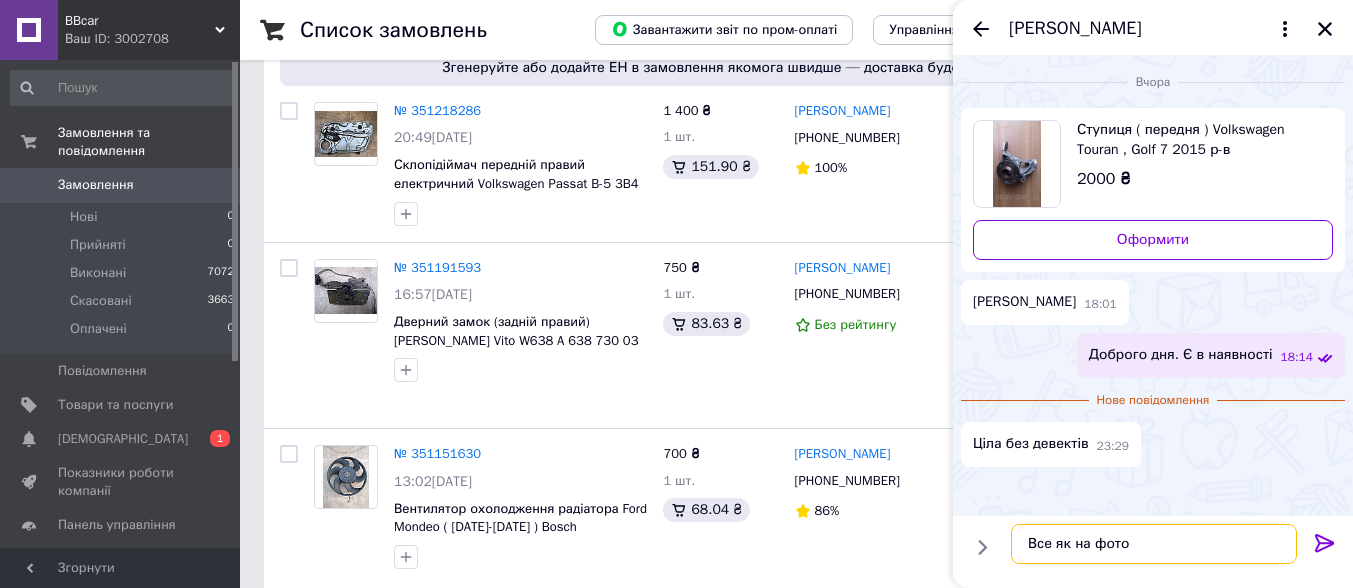 type on "Все як на фото" 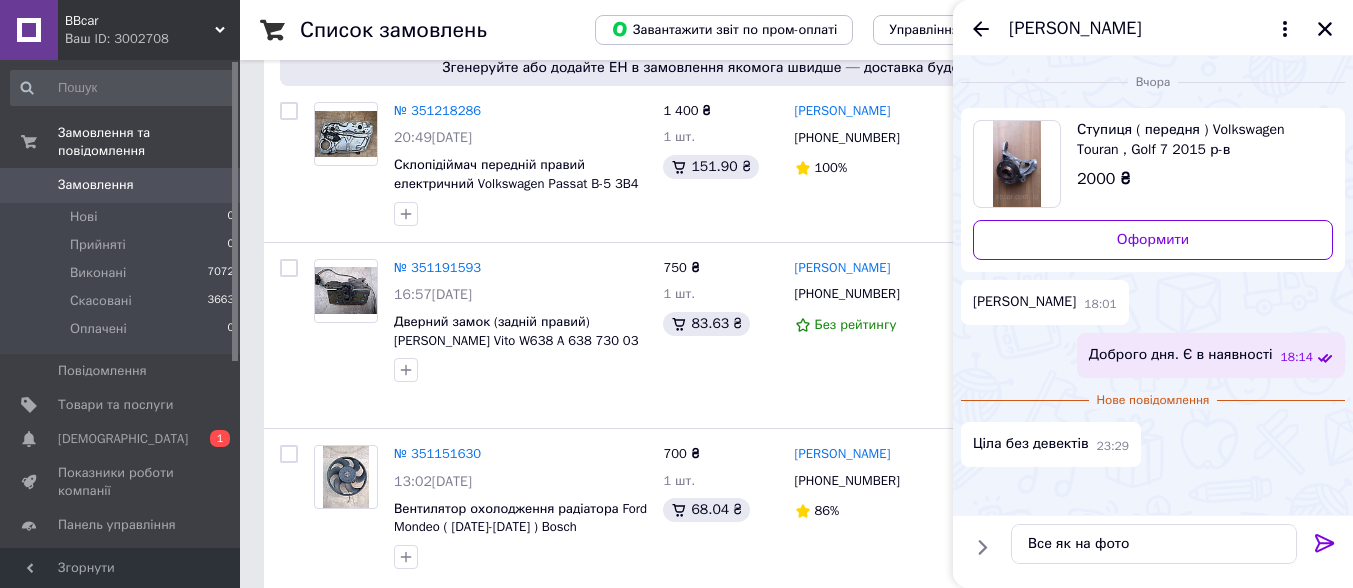 click 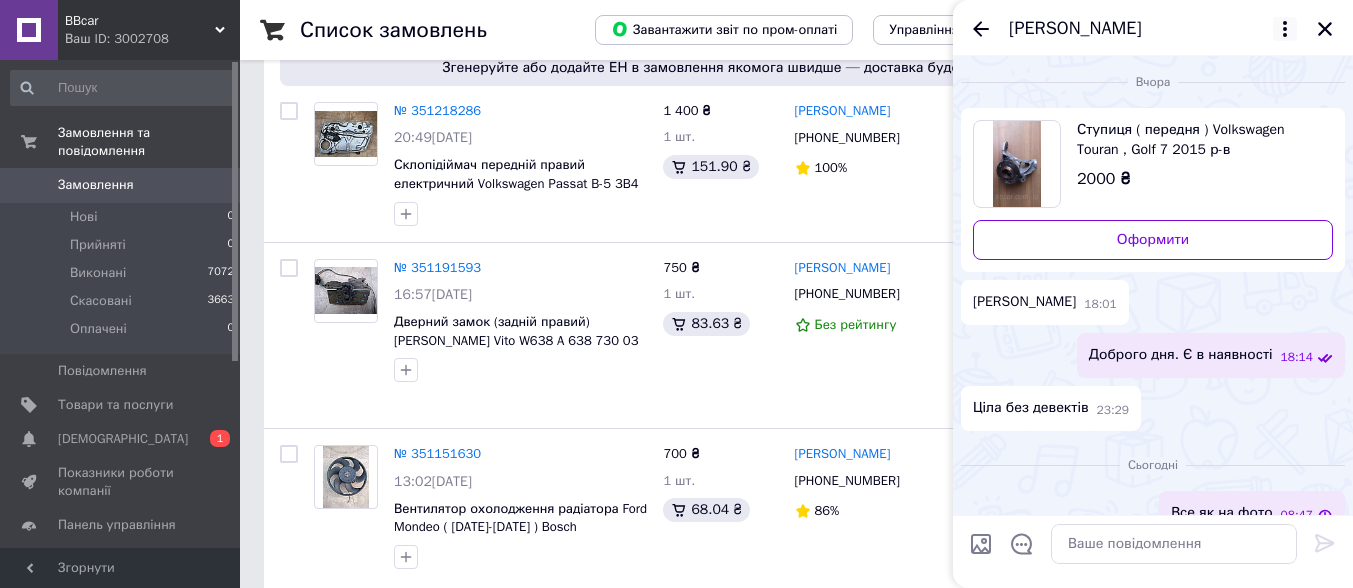 scroll, scrollTop: 30, scrollLeft: 0, axis: vertical 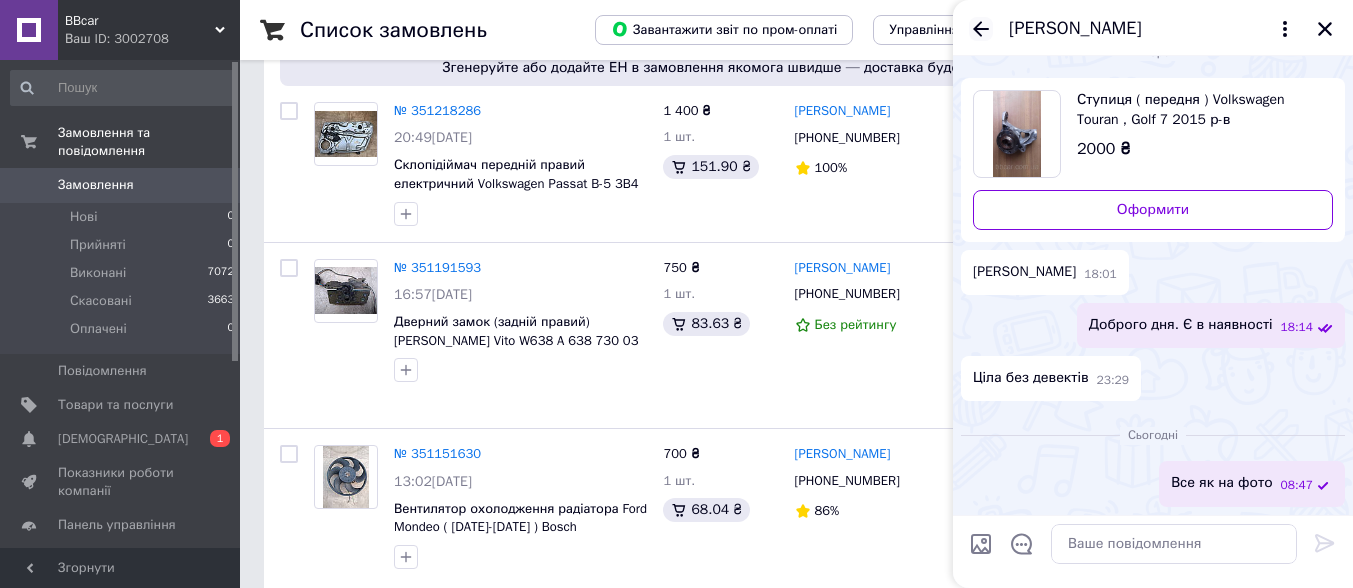 click 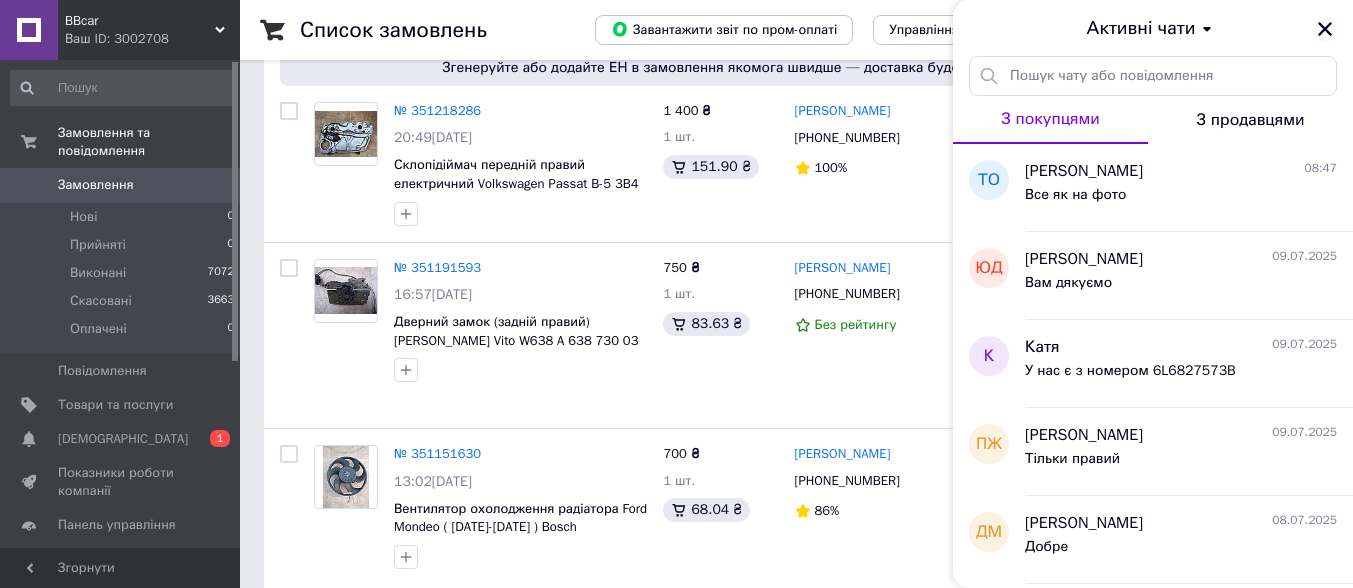 click 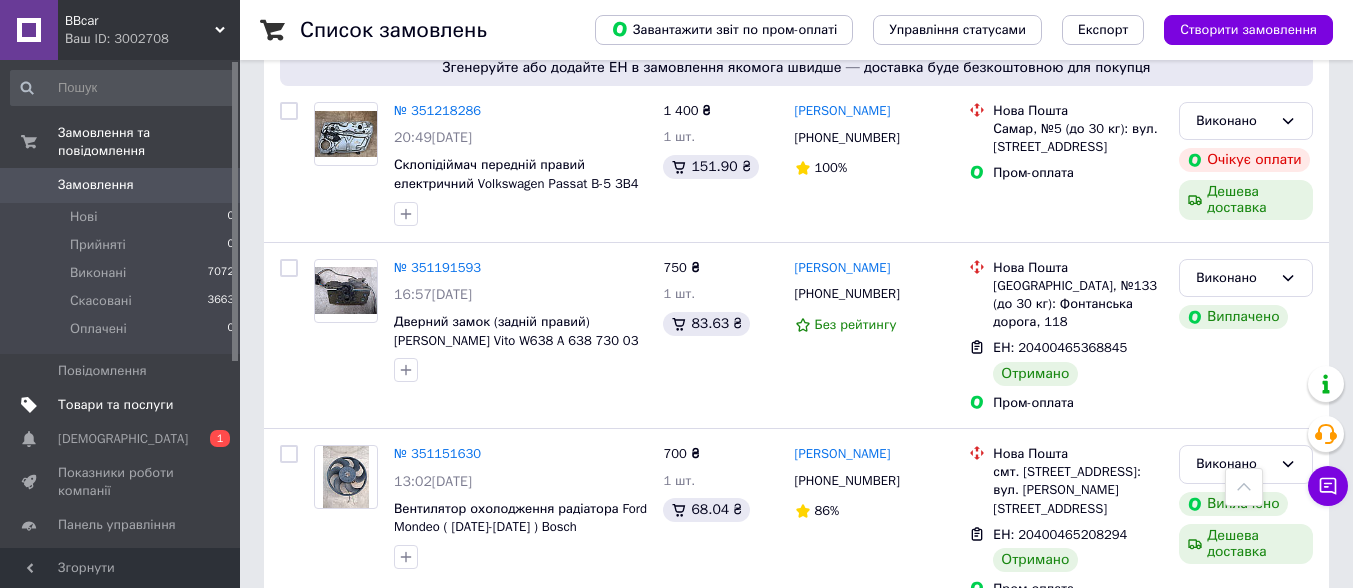 click on "Товари та послуги" at bounding box center (115, 405) 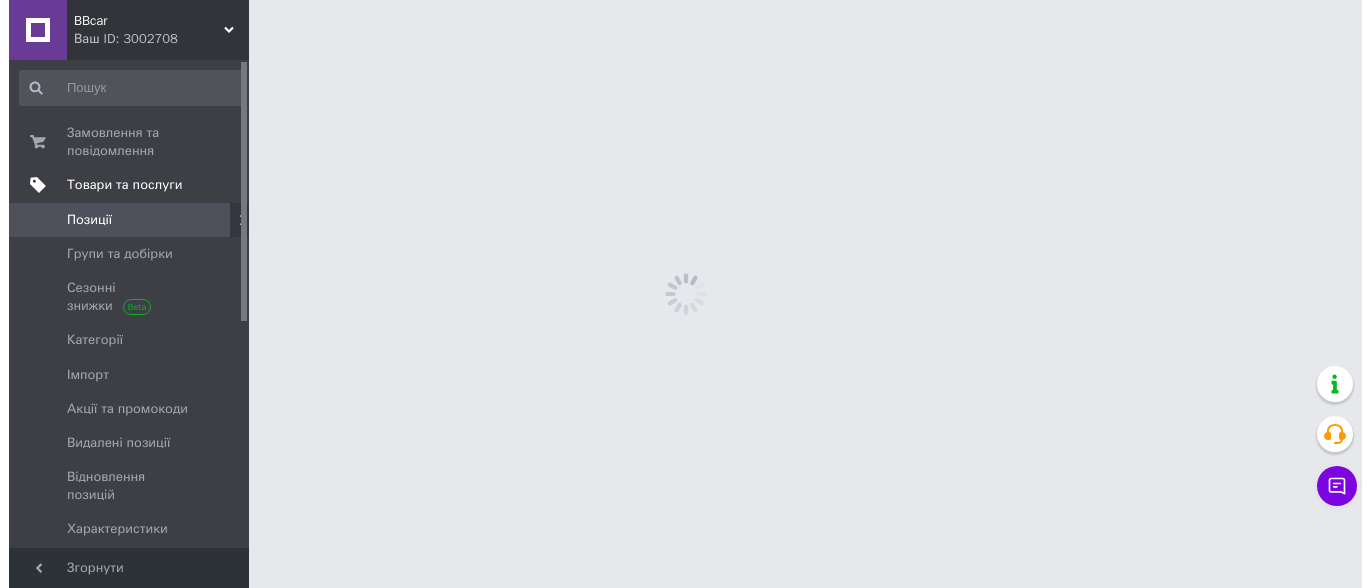 scroll, scrollTop: 0, scrollLeft: 0, axis: both 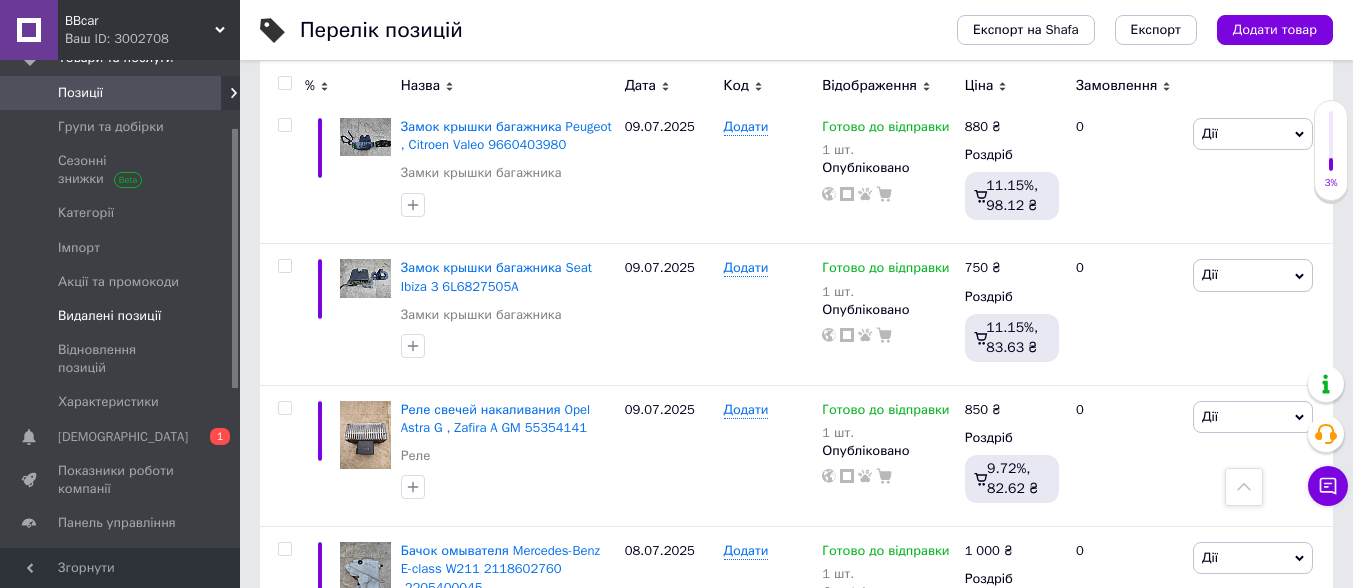 click on "Видалені позиції" at bounding box center (109, 316) 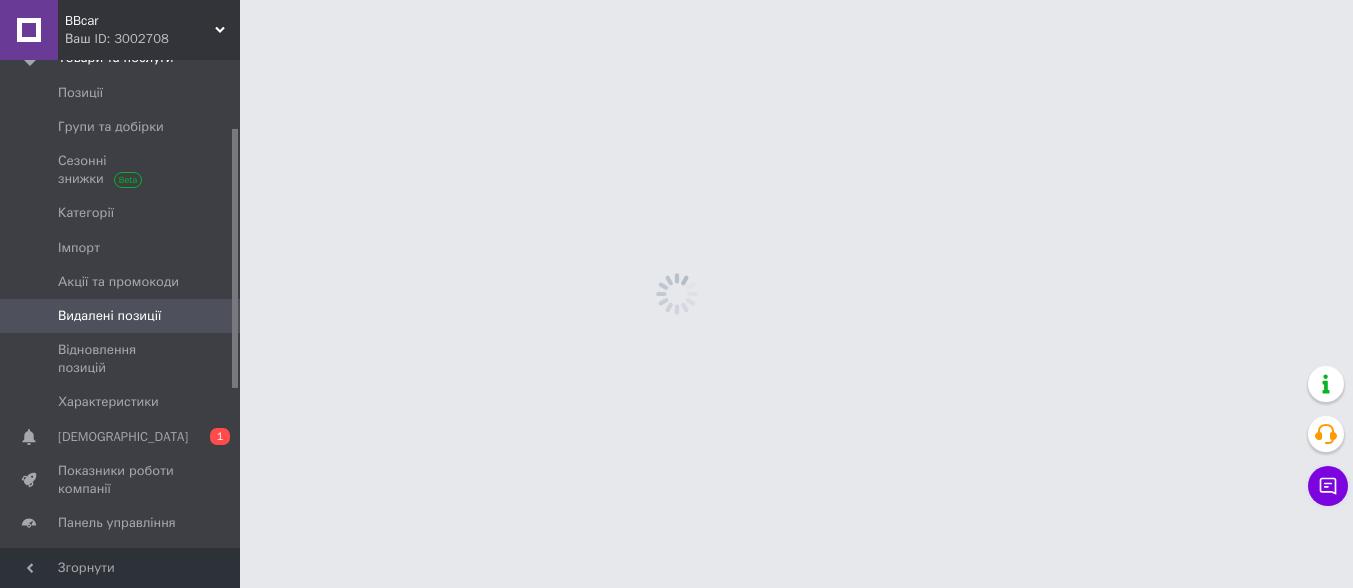 scroll, scrollTop: 0, scrollLeft: 0, axis: both 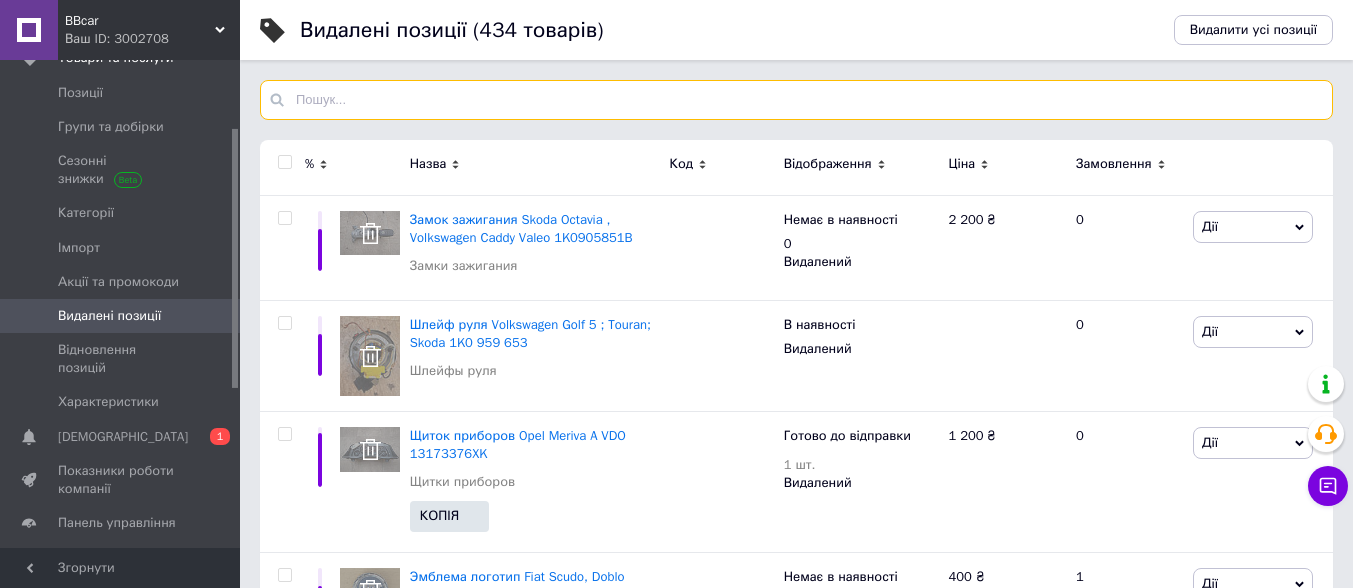click at bounding box center (796, 100) 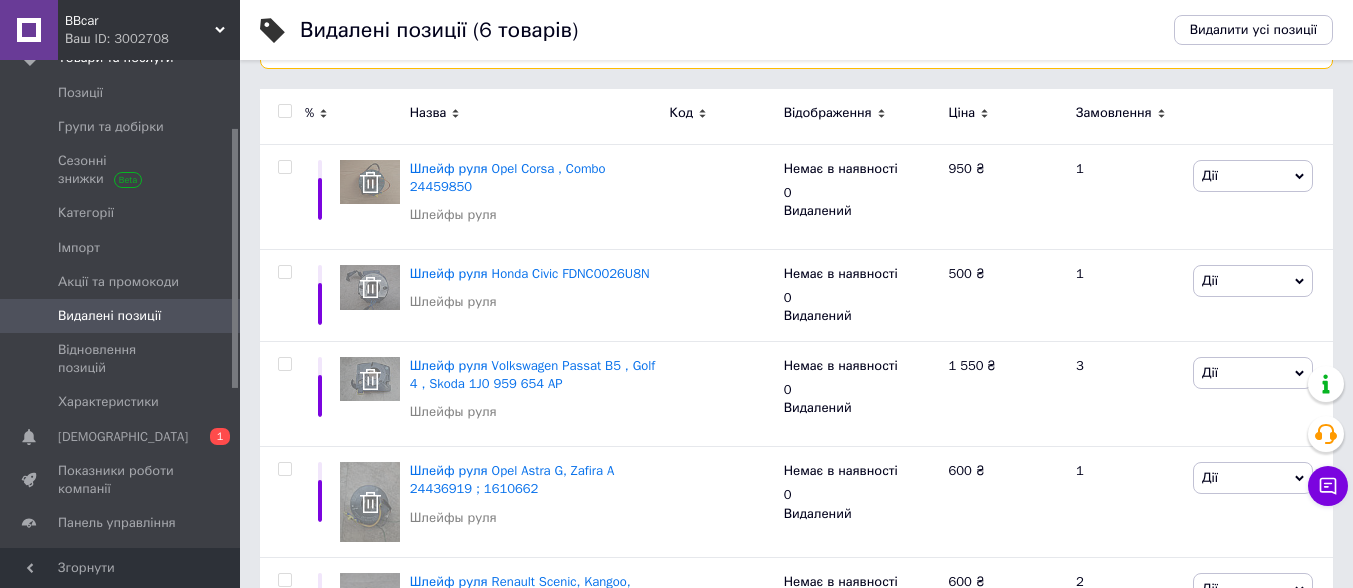 scroll, scrollTop: 100, scrollLeft: 0, axis: vertical 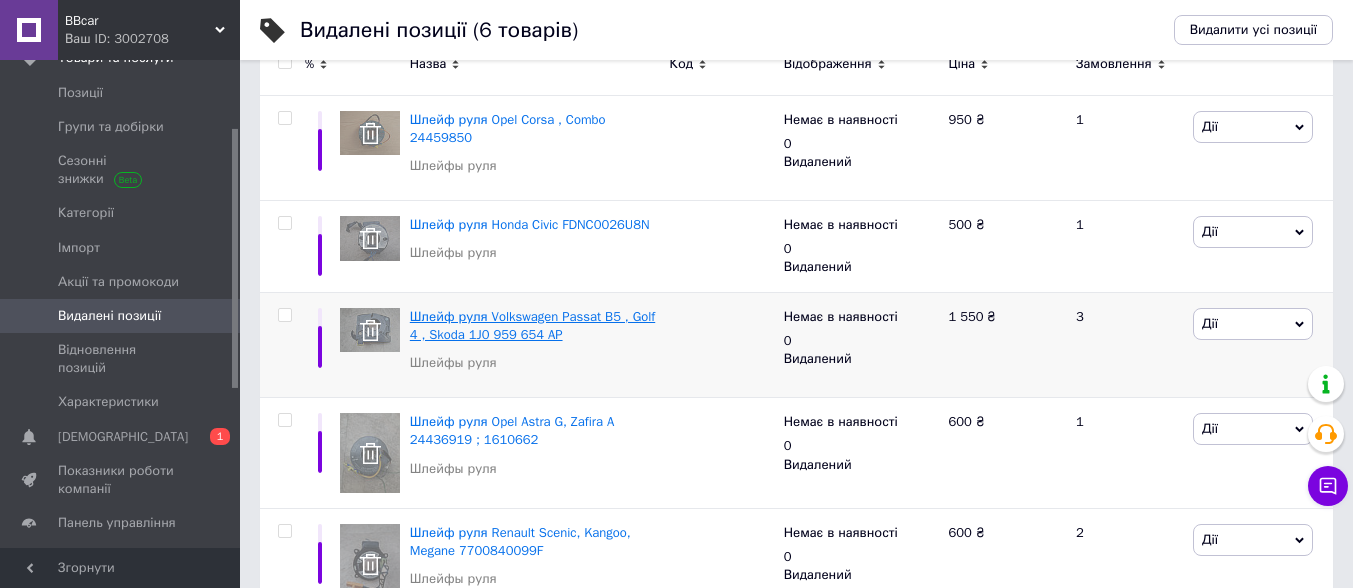 type on "шлейф" 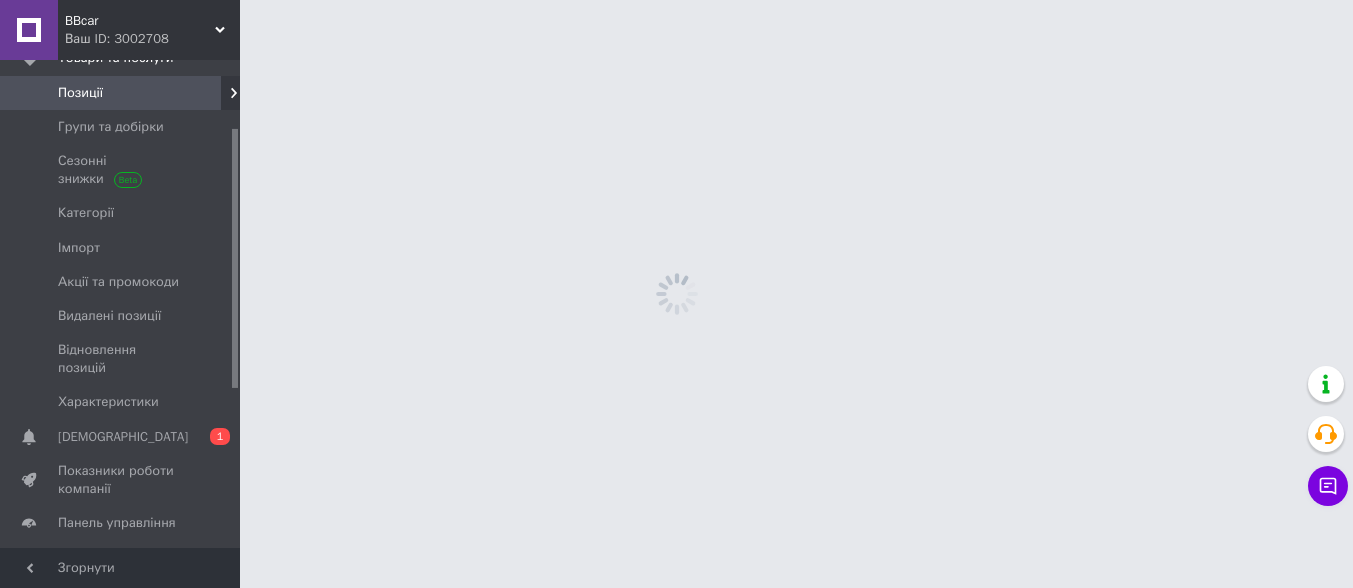 scroll, scrollTop: 0, scrollLeft: 0, axis: both 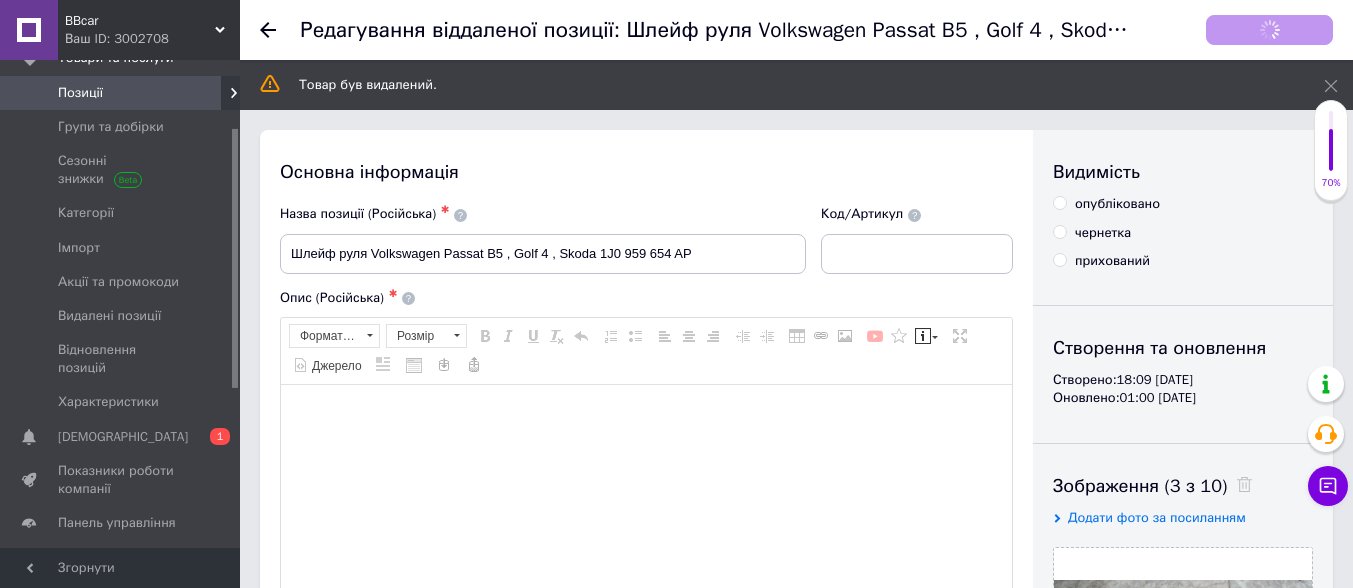 checkbox on "true" 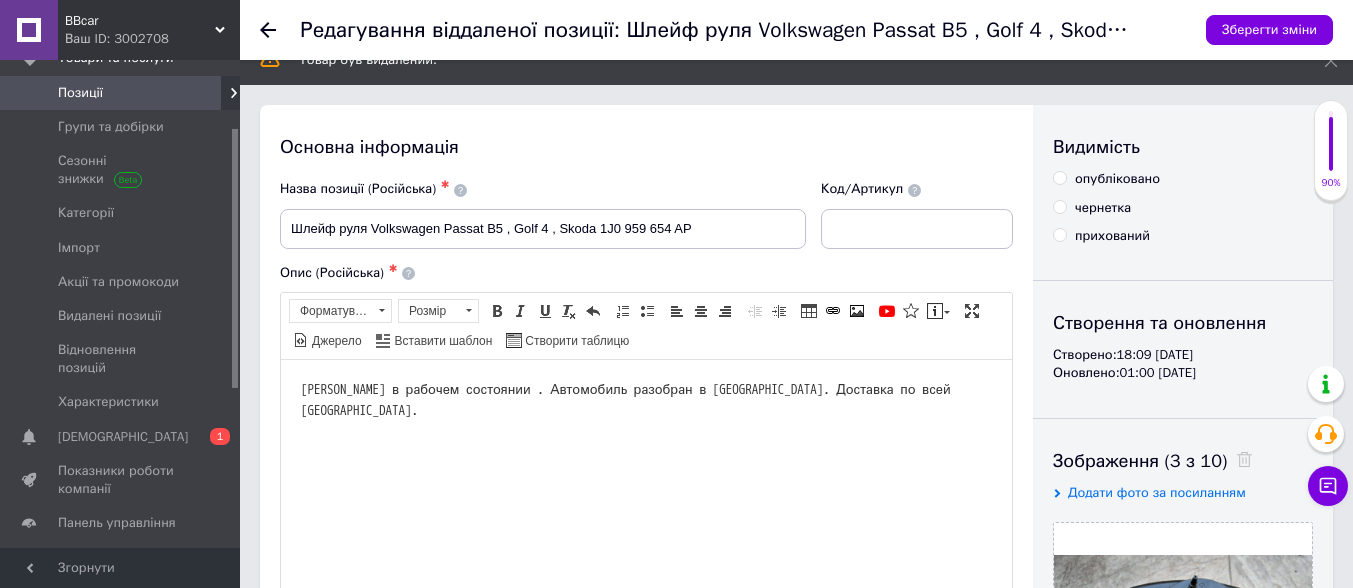 scroll, scrollTop: 0, scrollLeft: 0, axis: both 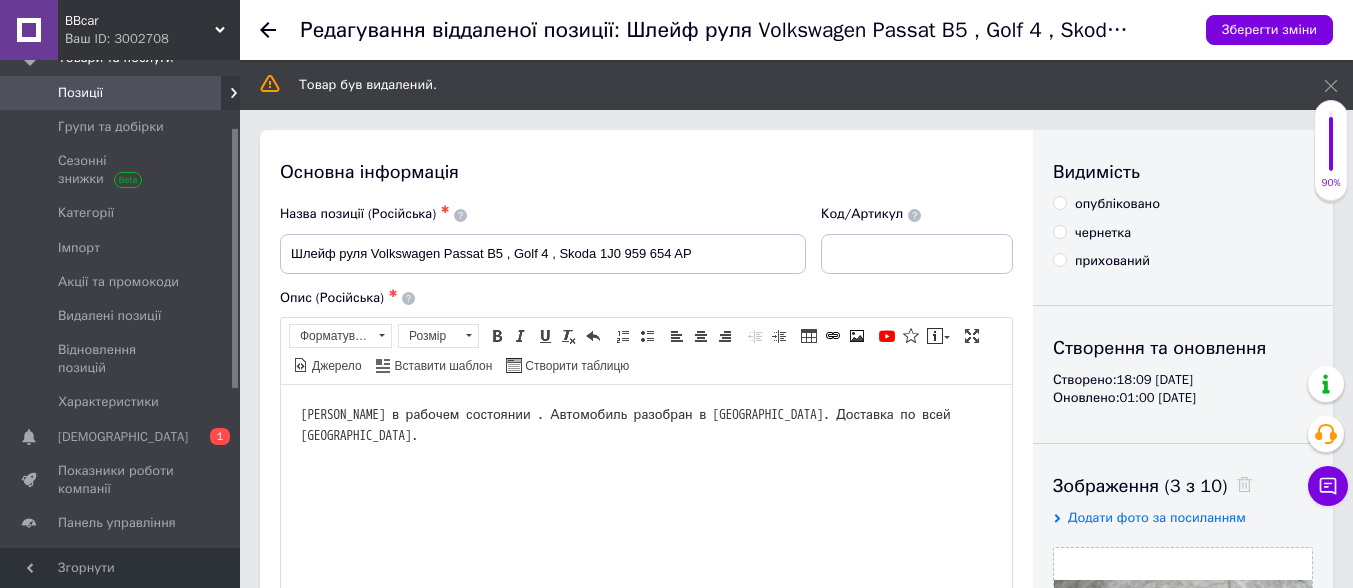 click on "опубліковано" at bounding box center [1059, 202] 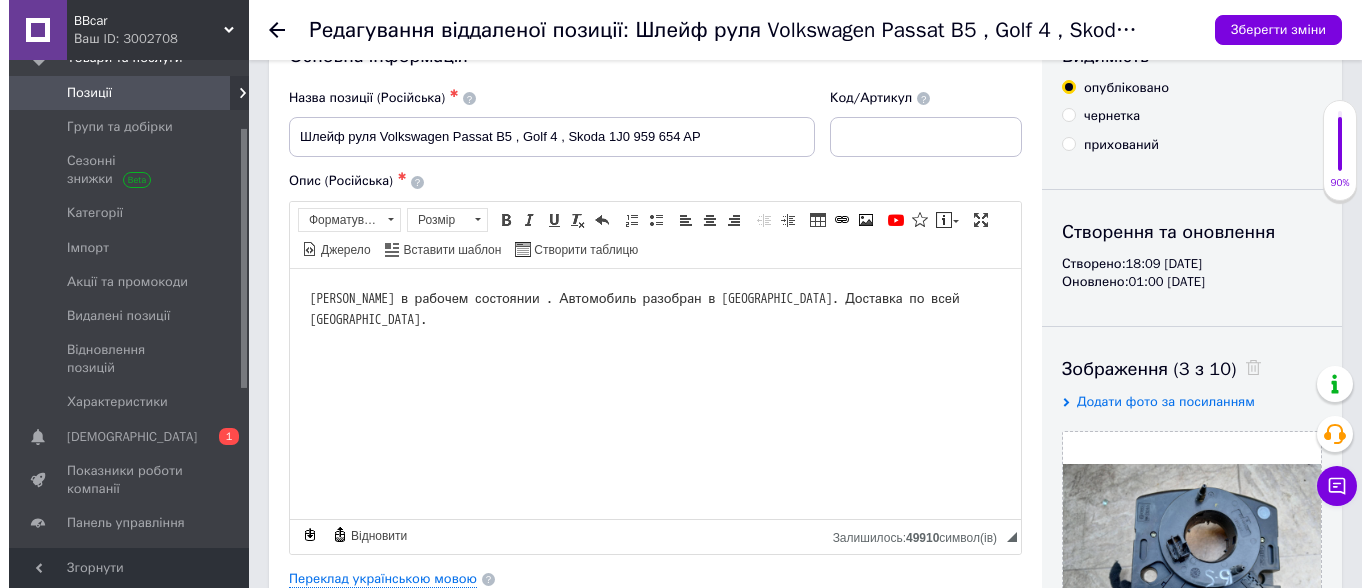 scroll, scrollTop: 100, scrollLeft: 0, axis: vertical 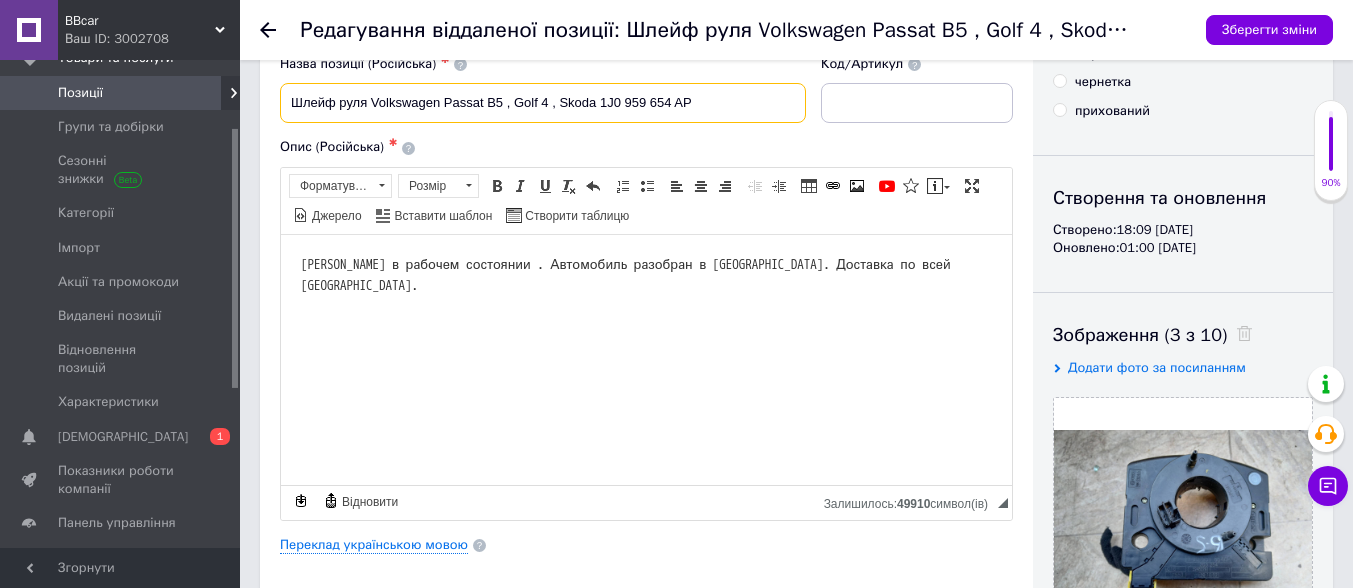 click on "Шлейф руля Volkswagen Passat B5 , Golf 4 , Skoda 1J0 959 654 AP" at bounding box center (543, 103) 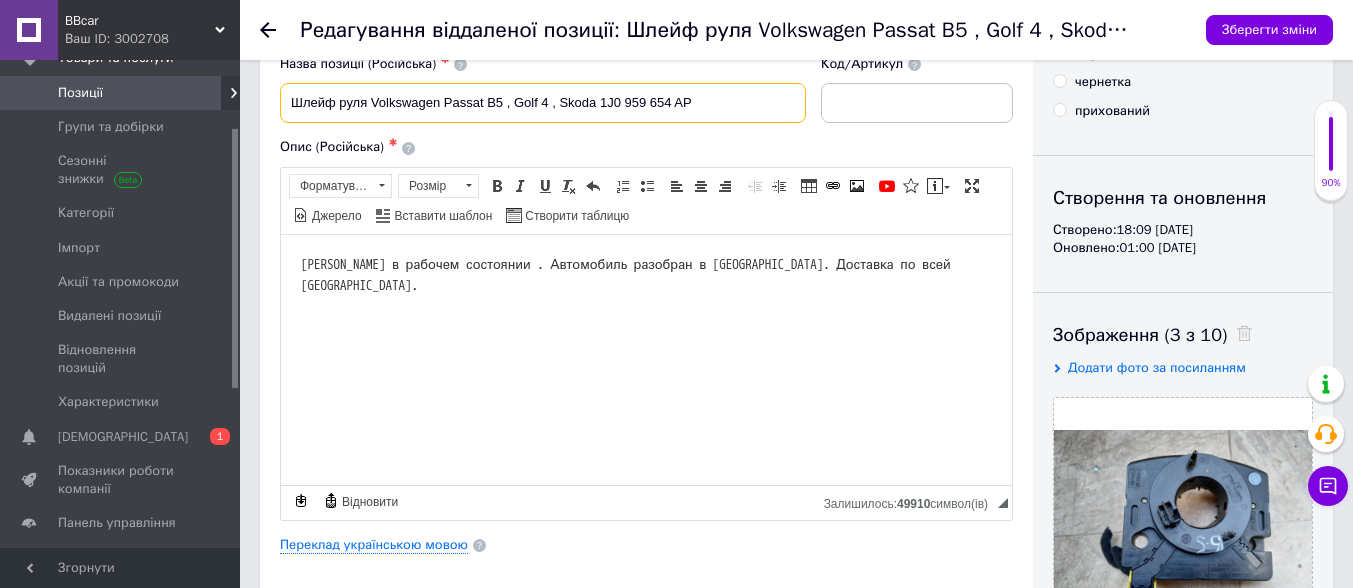 type on "Шлейф руля Volkswagen Passat B5 , Golf 4 , Skoda 1J0 959 654 A" 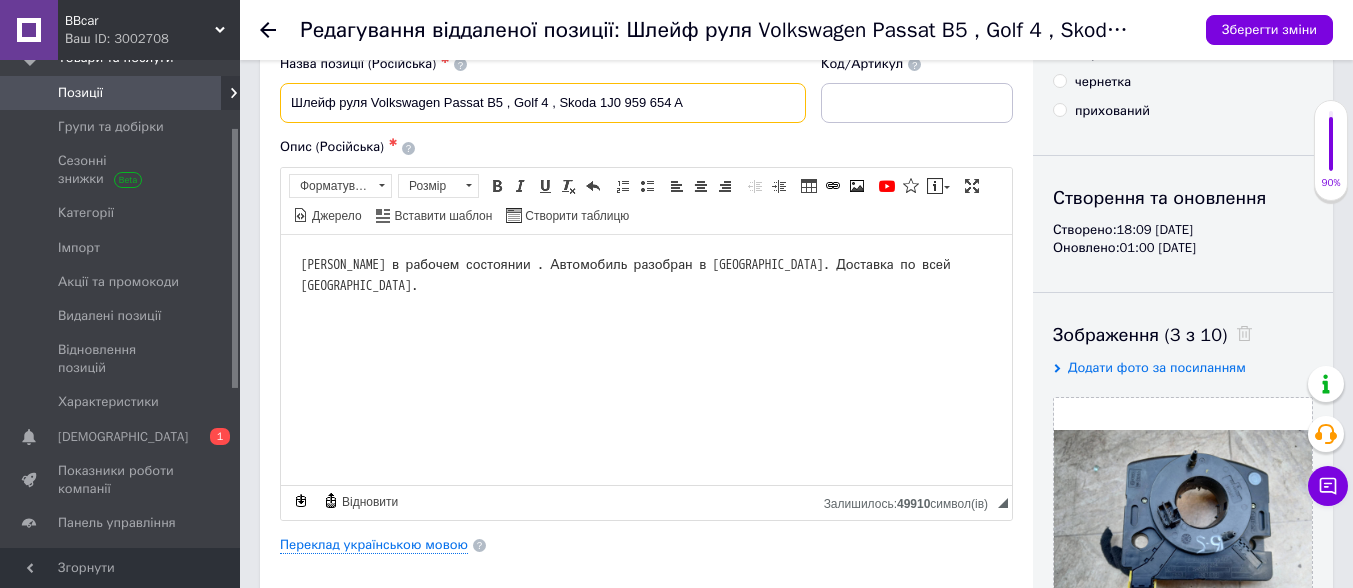 type on "Шлейф руля Volkswagen Passat B5 , Golf 4 , Skoda 1J0 959 654" 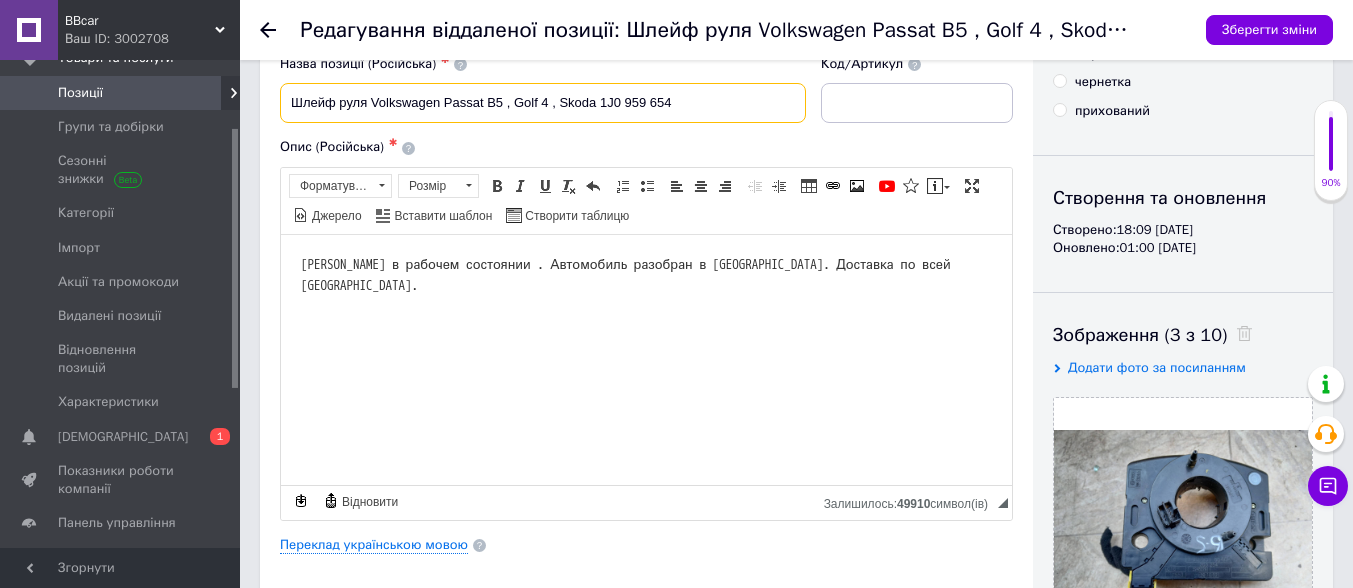 checkbox on "true" 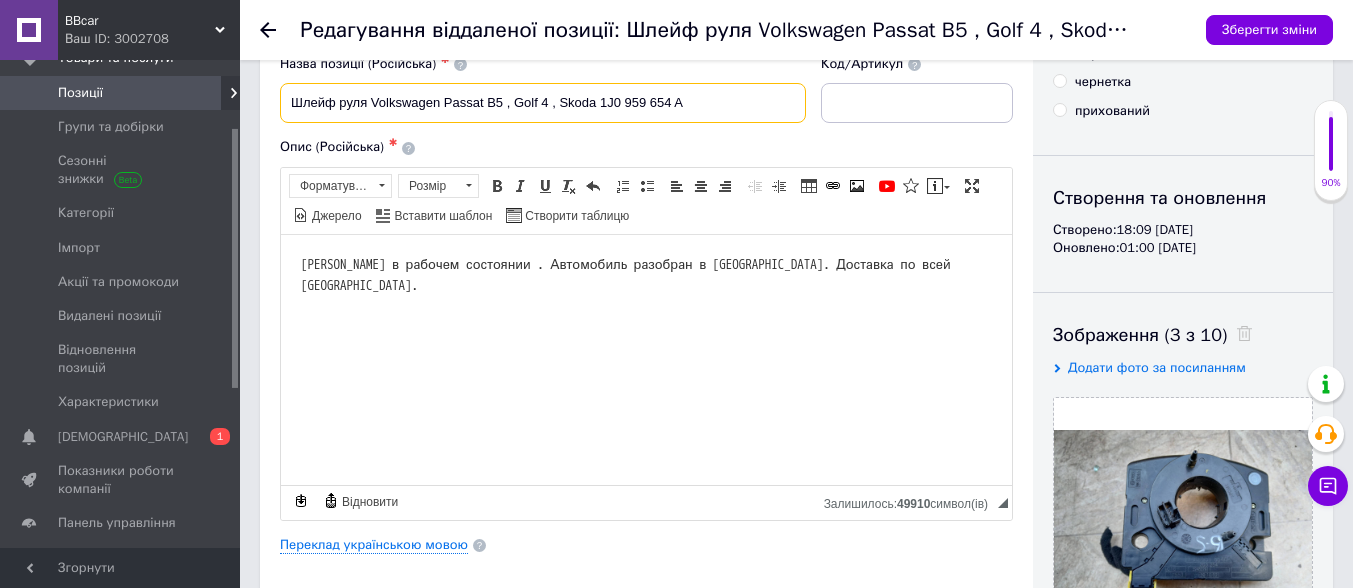 type on "Шлейф руля Volkswagen Passat B5 , Golf 4 , Skoda 1J0 959 654 AC" 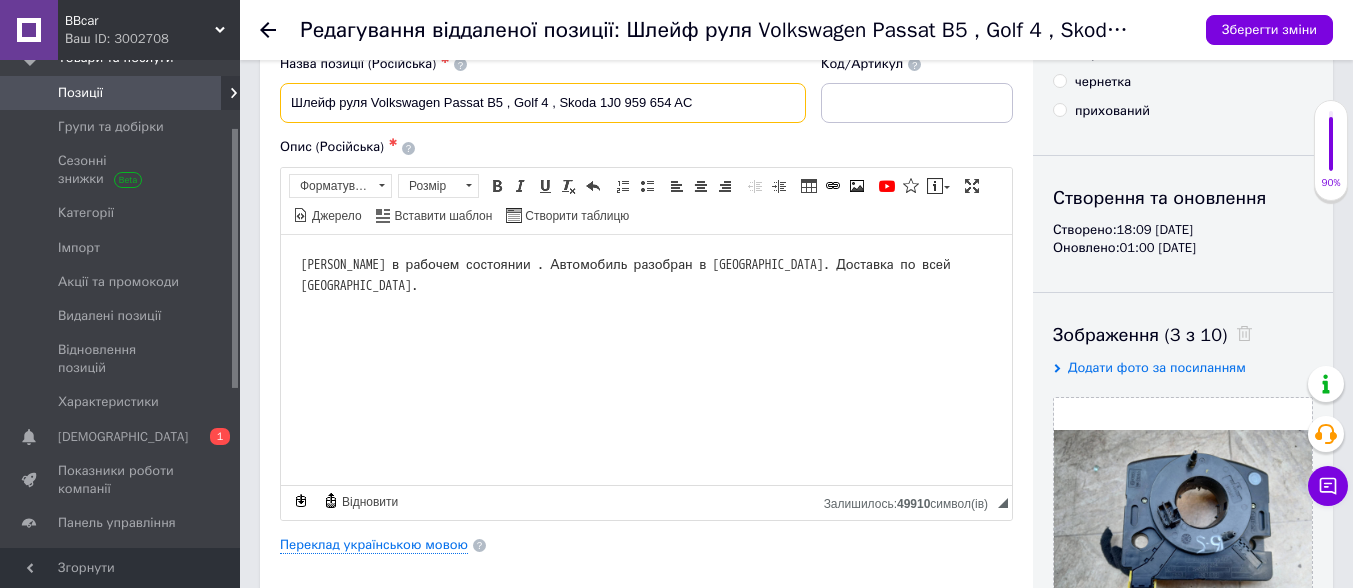 checkbox on "true" 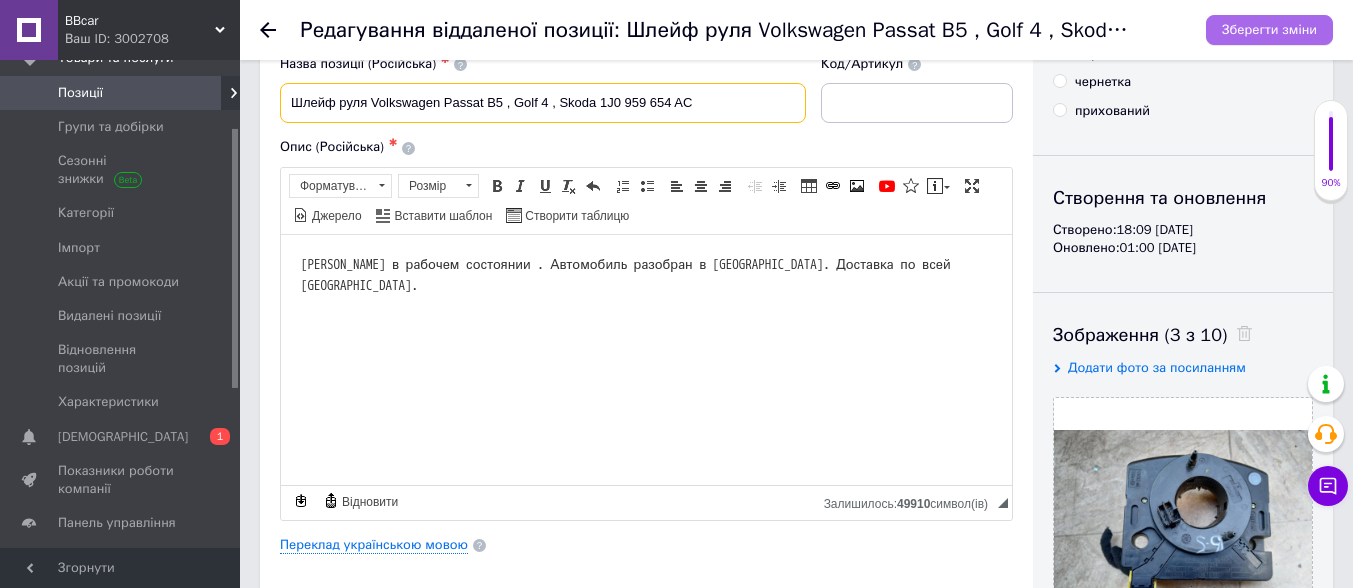 type on "Шлейф руля Volkswagen Passat B5 , Golf 4 , Skoda 1J0 959 654 AC" 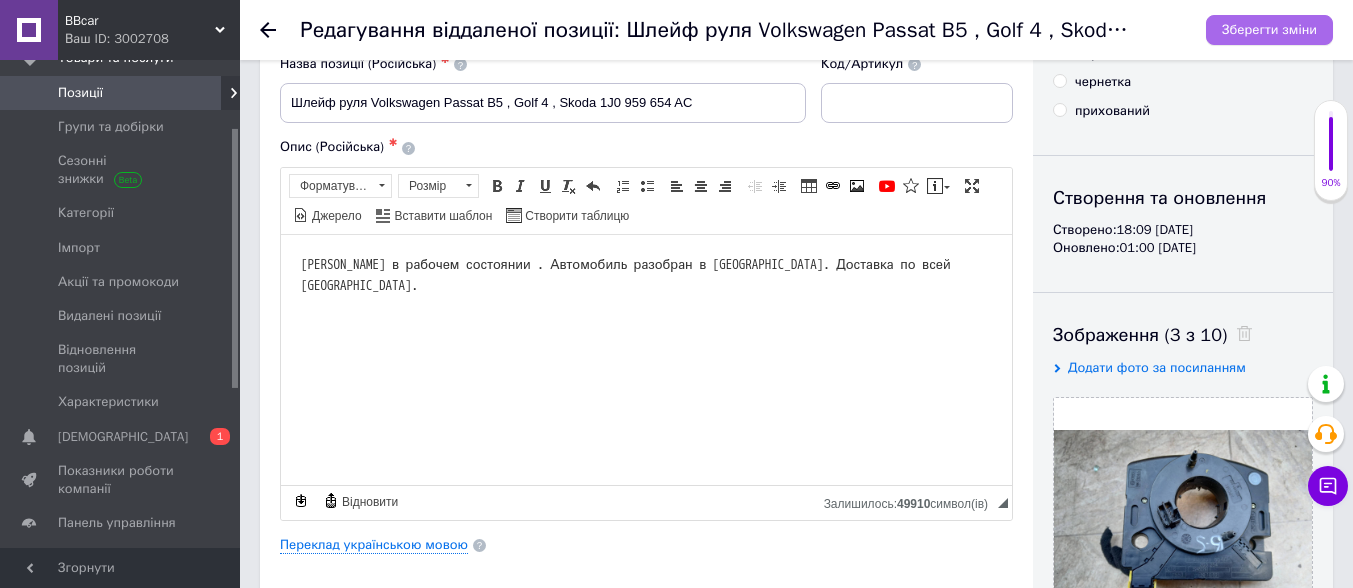 click on "Зберегти зміни" at bounding box center [1269, 29] 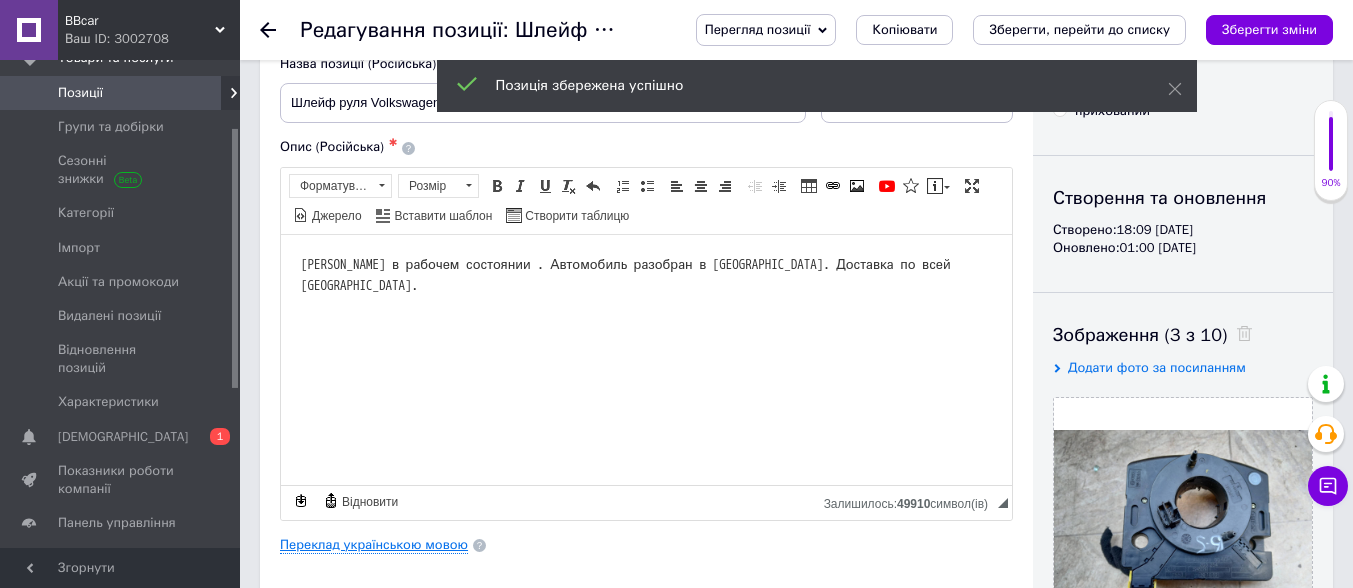 click on "Переклад українською мовою" at bounding box center [374, 545] 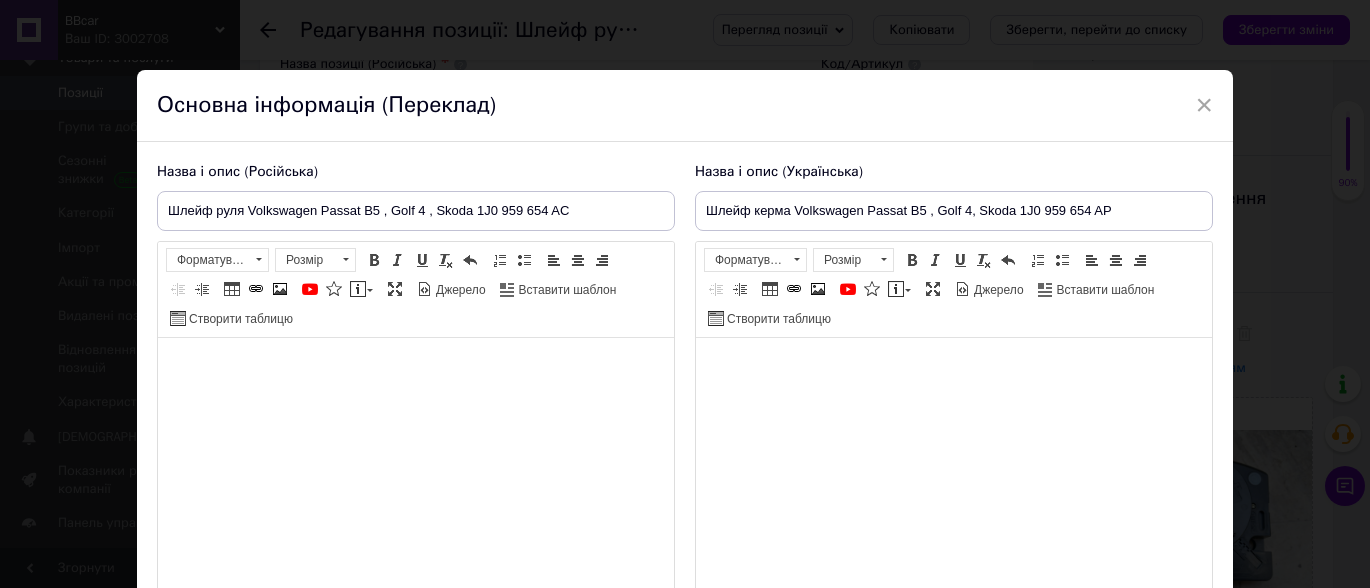 checkbox on "true" 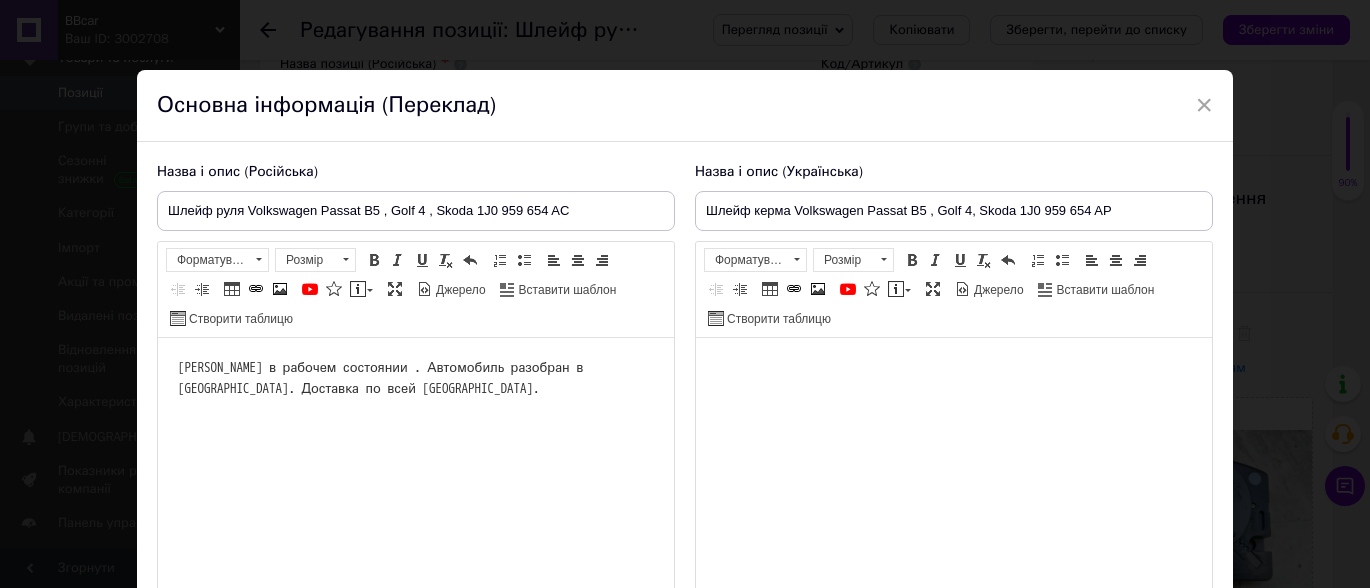 scroll, scrollTop: 0, scrollLeft: 0, axis: both 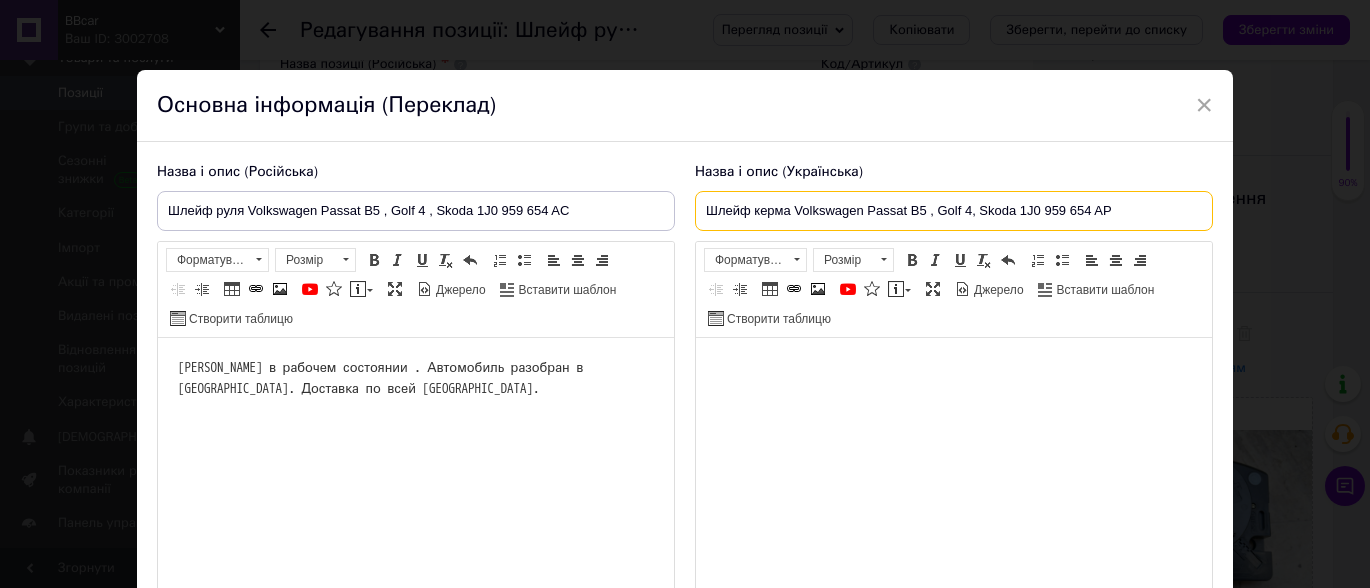 click on "Шлейф керма Volkswagen Passat B5 , Golf 4, Skoda 1J0 959 654 AP" at bounding box center (954, 211) 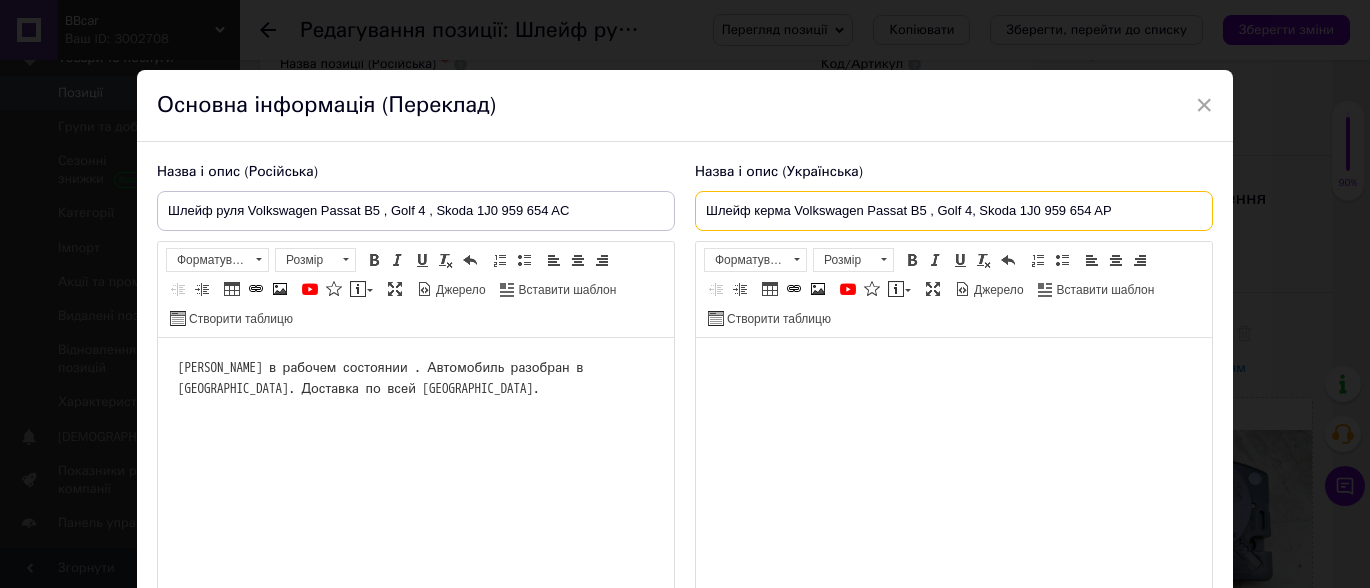 checkbox on "true" 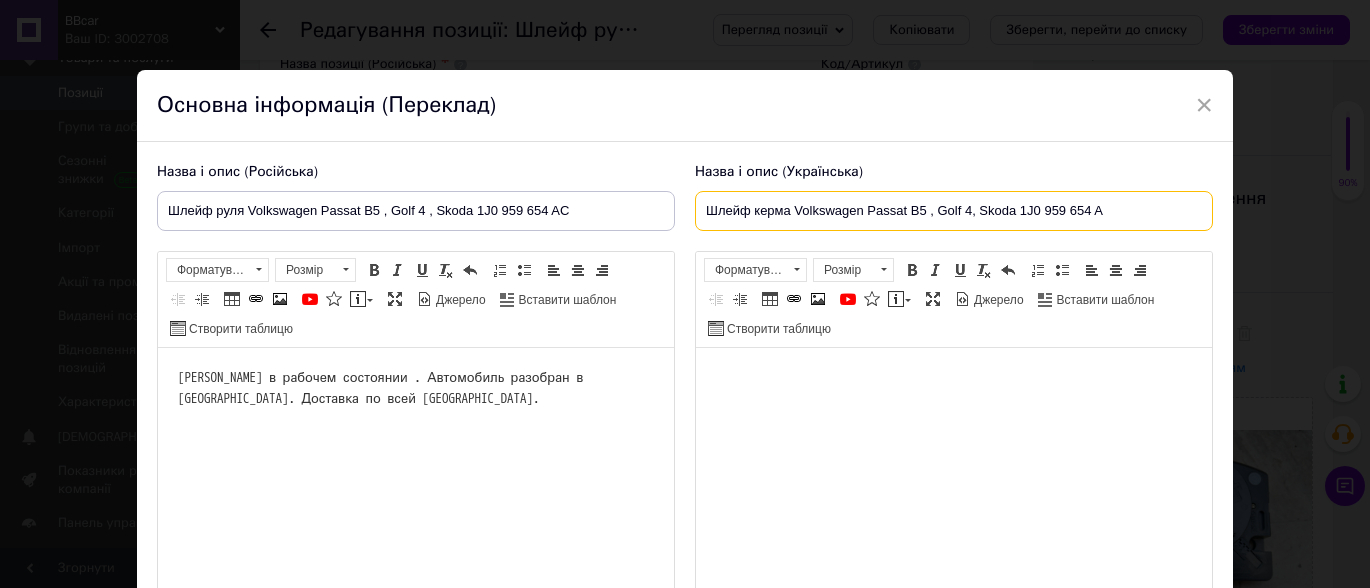 type on "Шлейф керма Volkswagen Passat B5 , Golf 4, Skoda 1J0 959 654 AC" 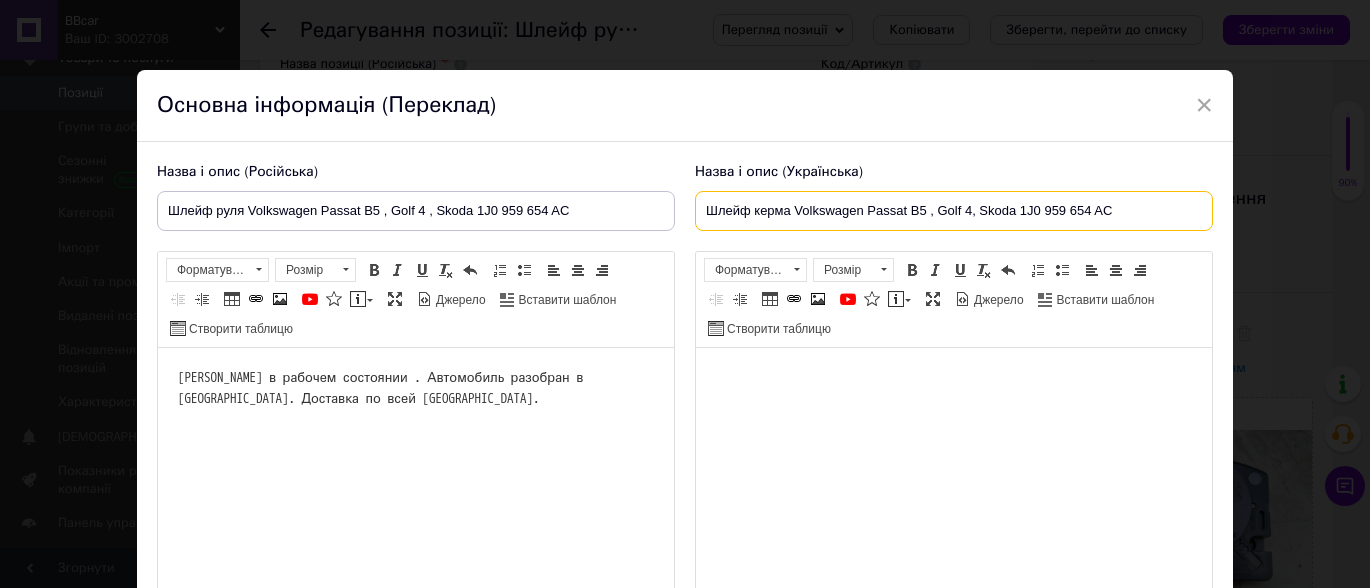 checkbox on "true" 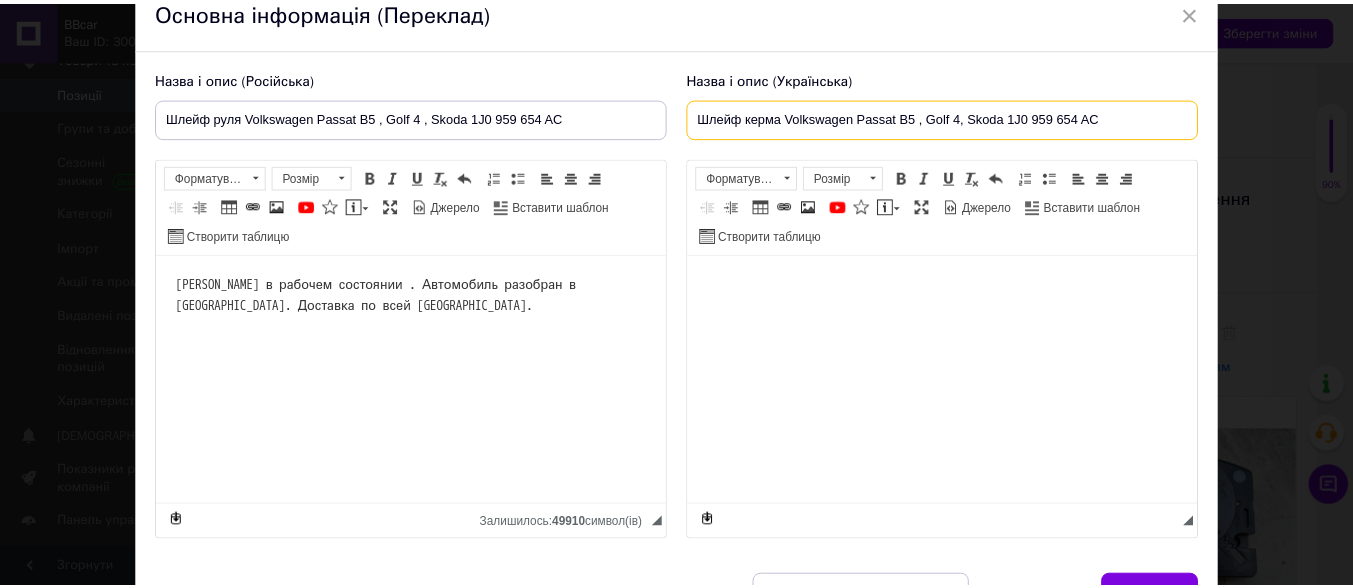 scroll, scrollTop: 211, scrollLeft: 0, axis: vertical 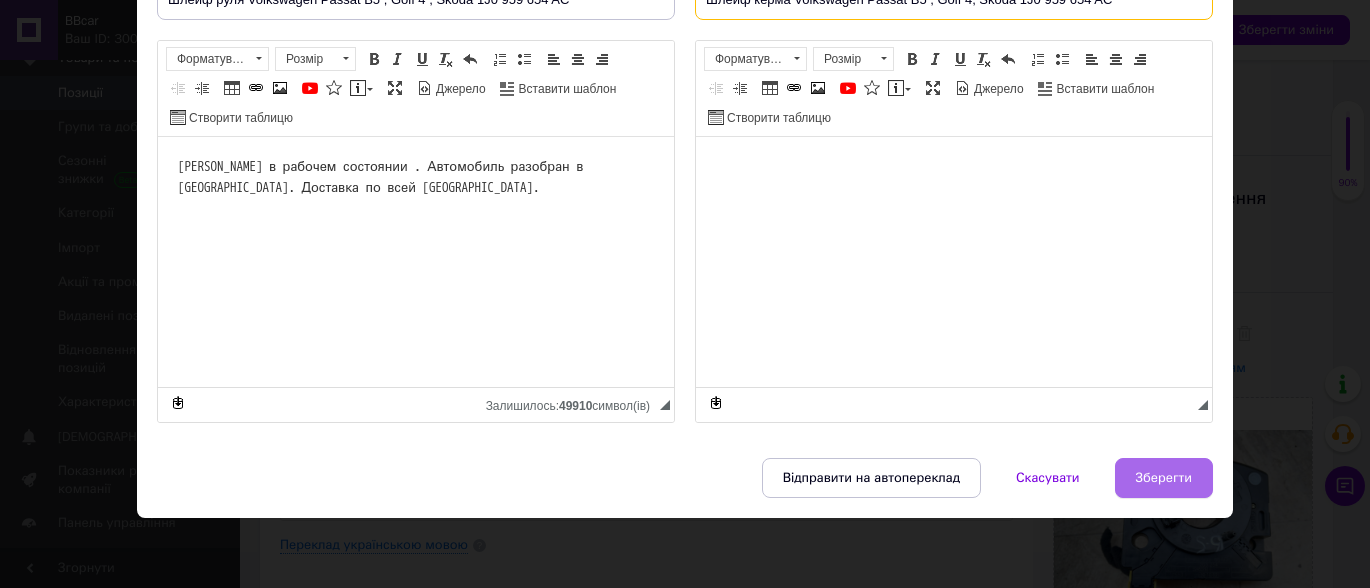 type on "Шлейф керма Volkswagen Passat B5 , Golf 4, Skoda 1J0 959 654 AC" 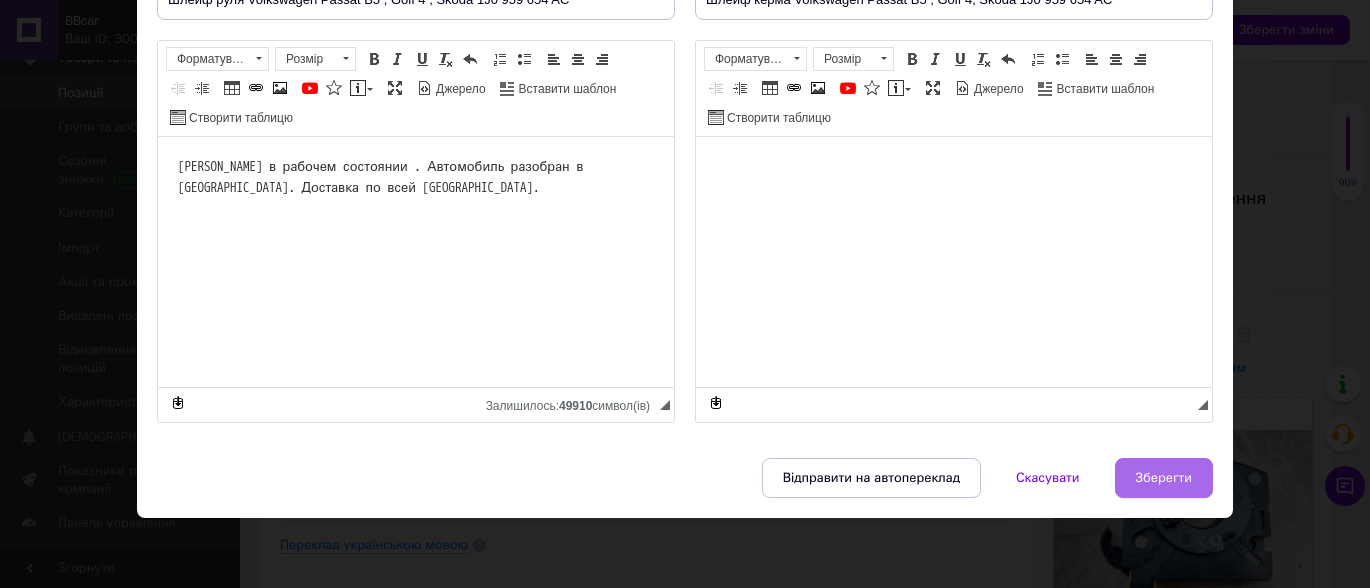 click on "Зберегти" at bounding box center (1164, 478) 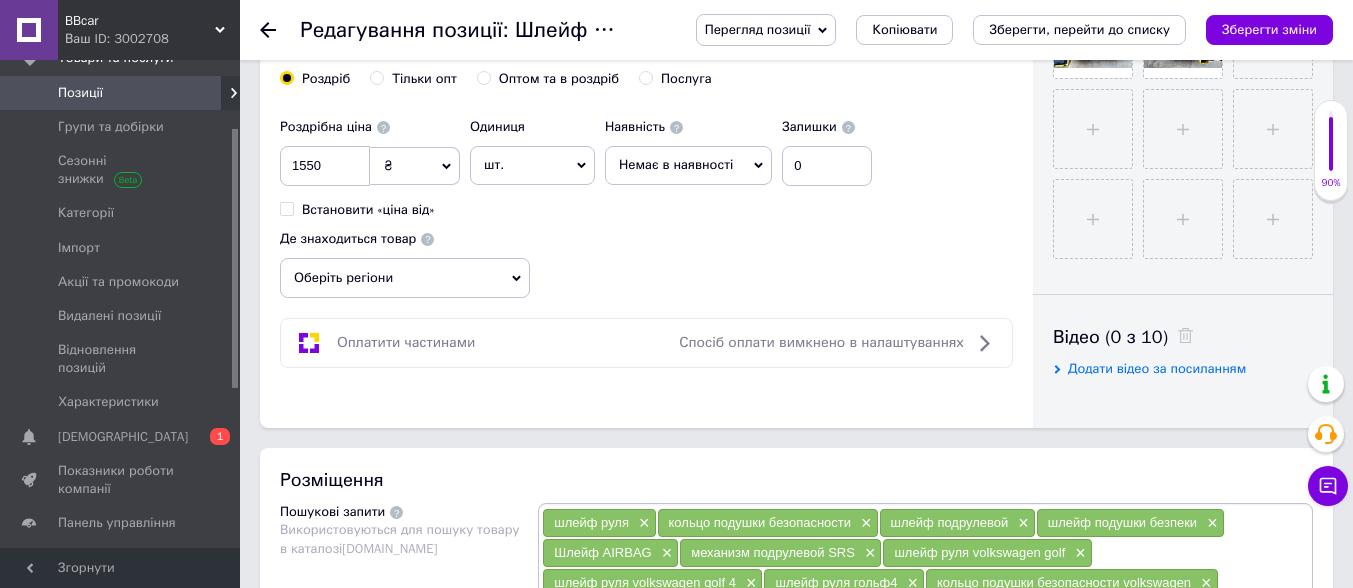 scroll, scrollTop: 500, scrollLeft: 0, axis: vertical 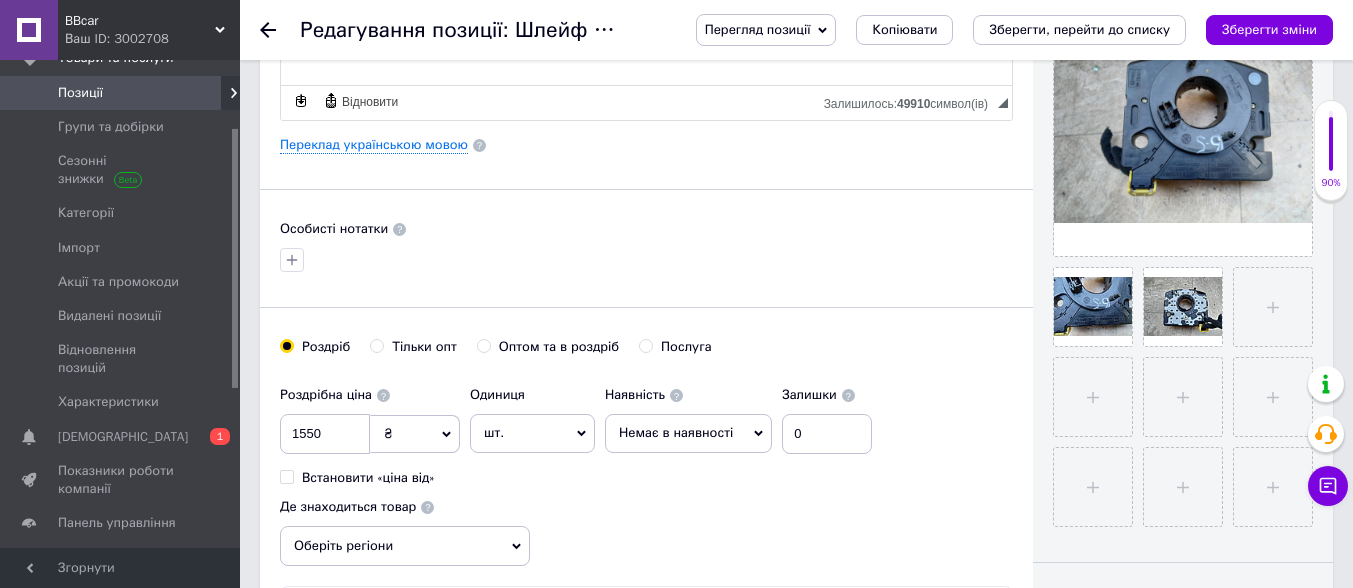 click 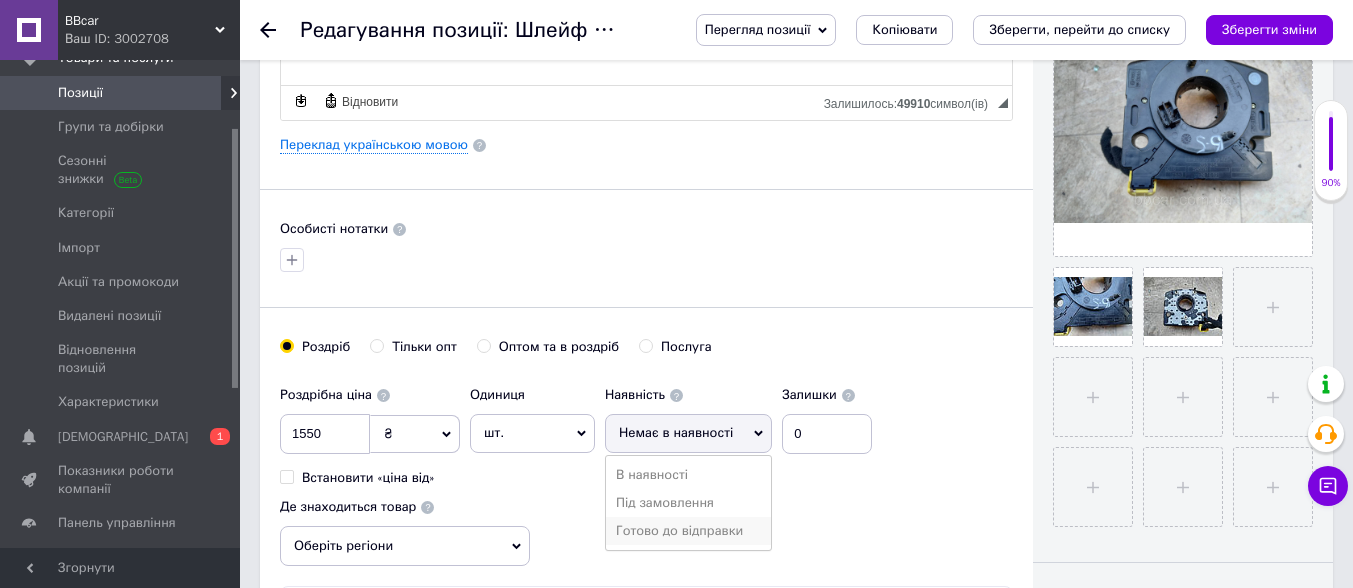 click on "Готово до відправки" at bounding box center [688, 531] 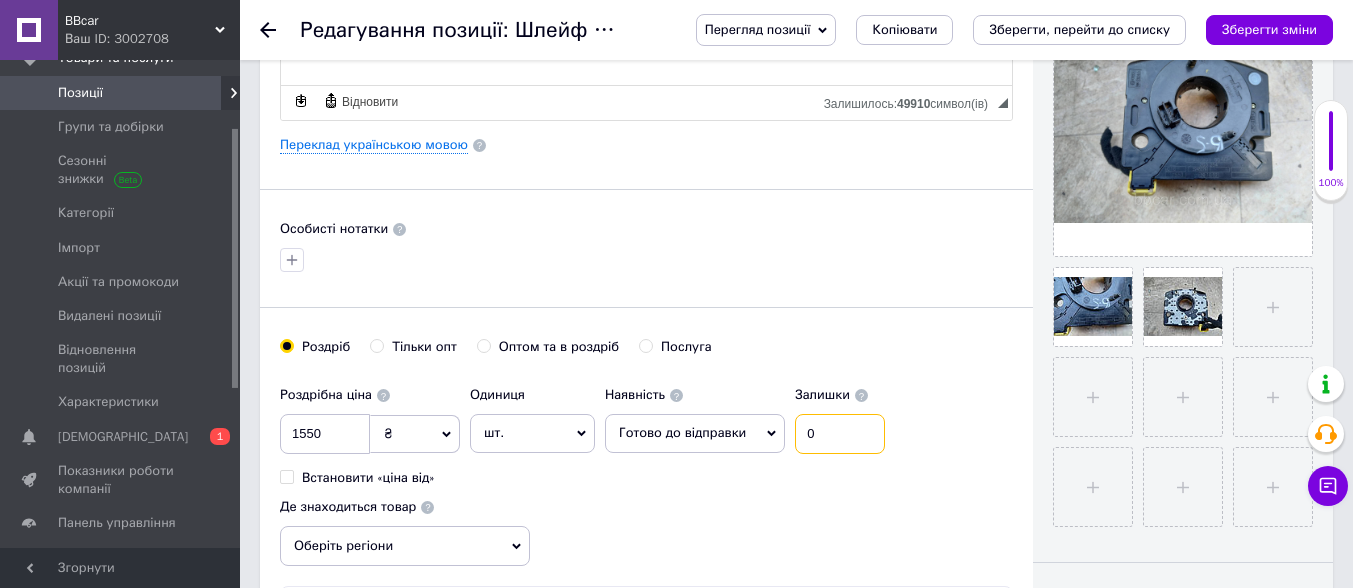 click on "0" at bounding box center (840, 434) 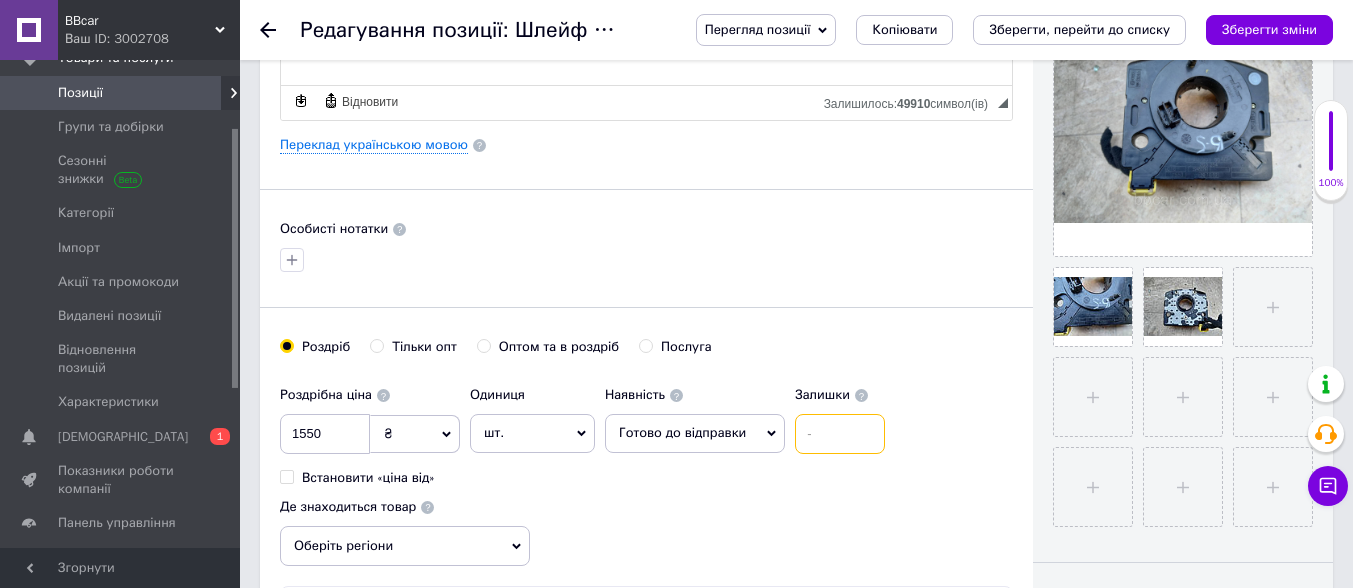 type on "1" 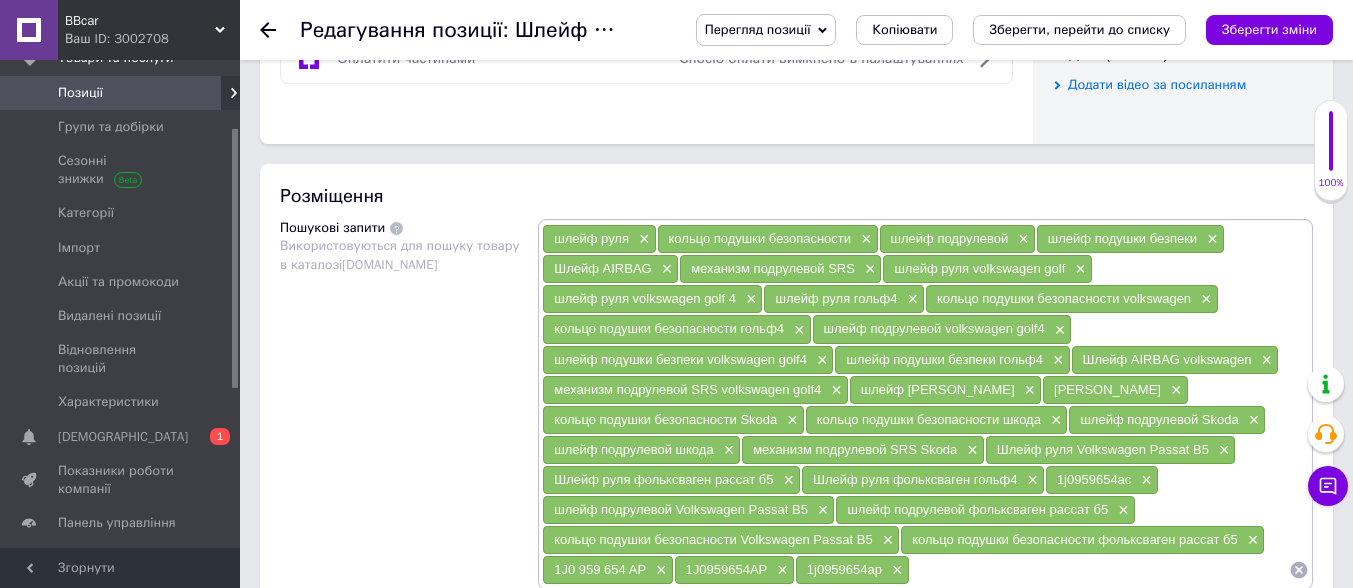 scroll, scrollTop: 1200, scrollLeft: 0, axis: vertical 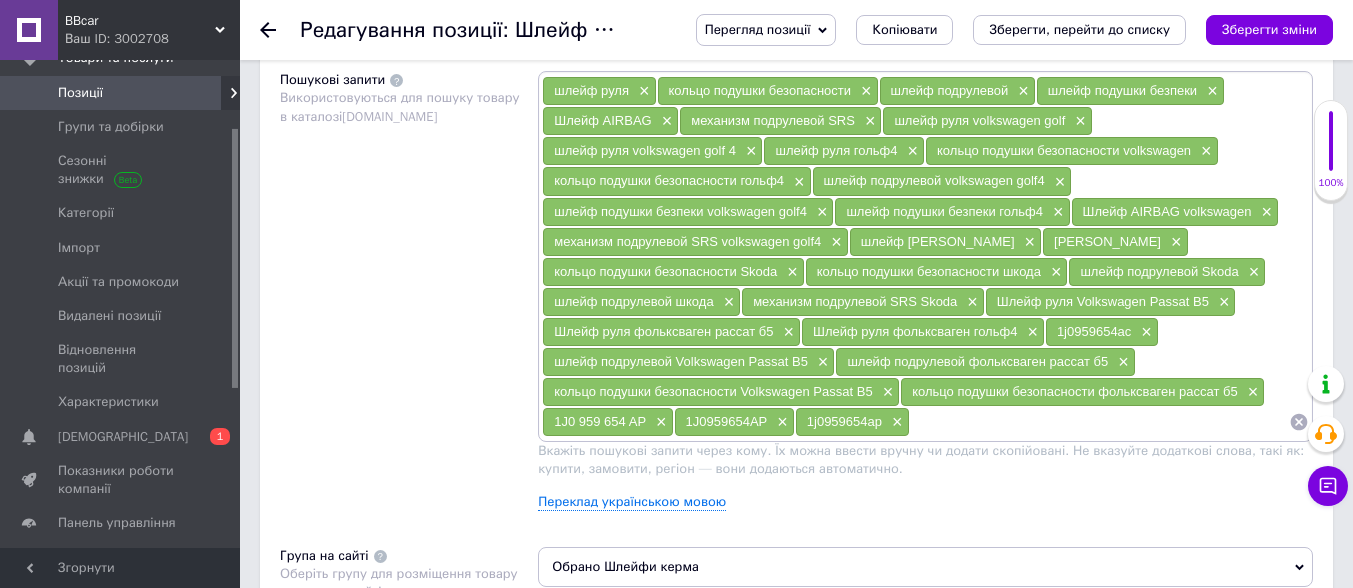 type on "1" 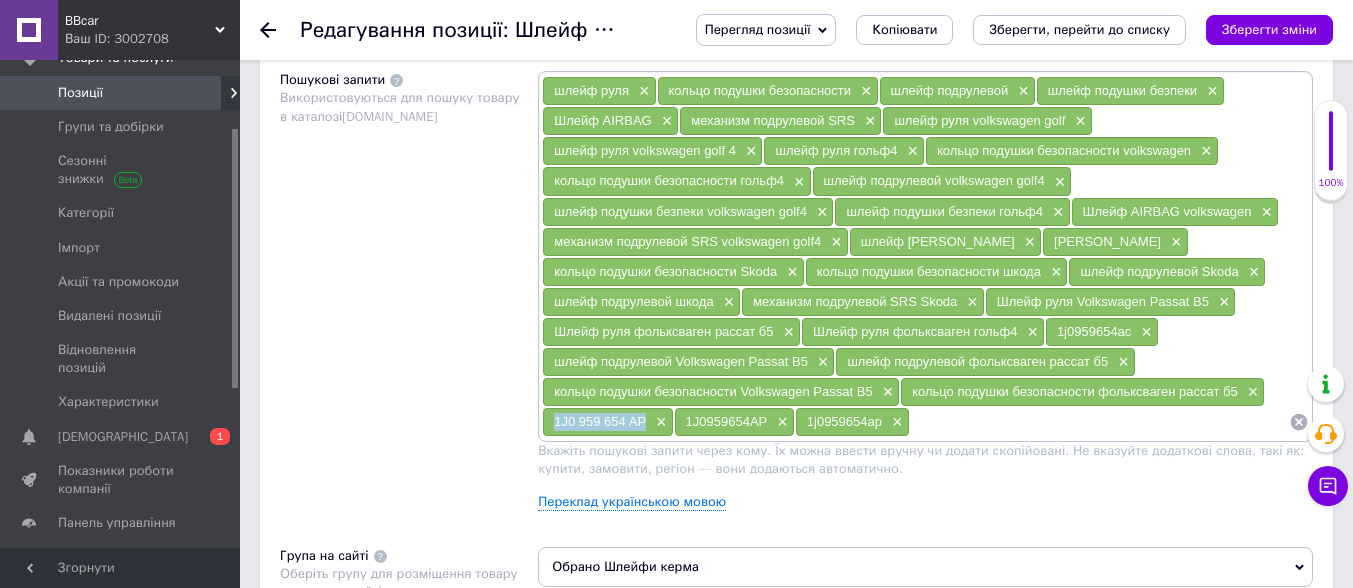 drag, startPoint x: 648, startPoint y: 426, endPoint x: 557, endPoint y: 425, distance: 91.00549 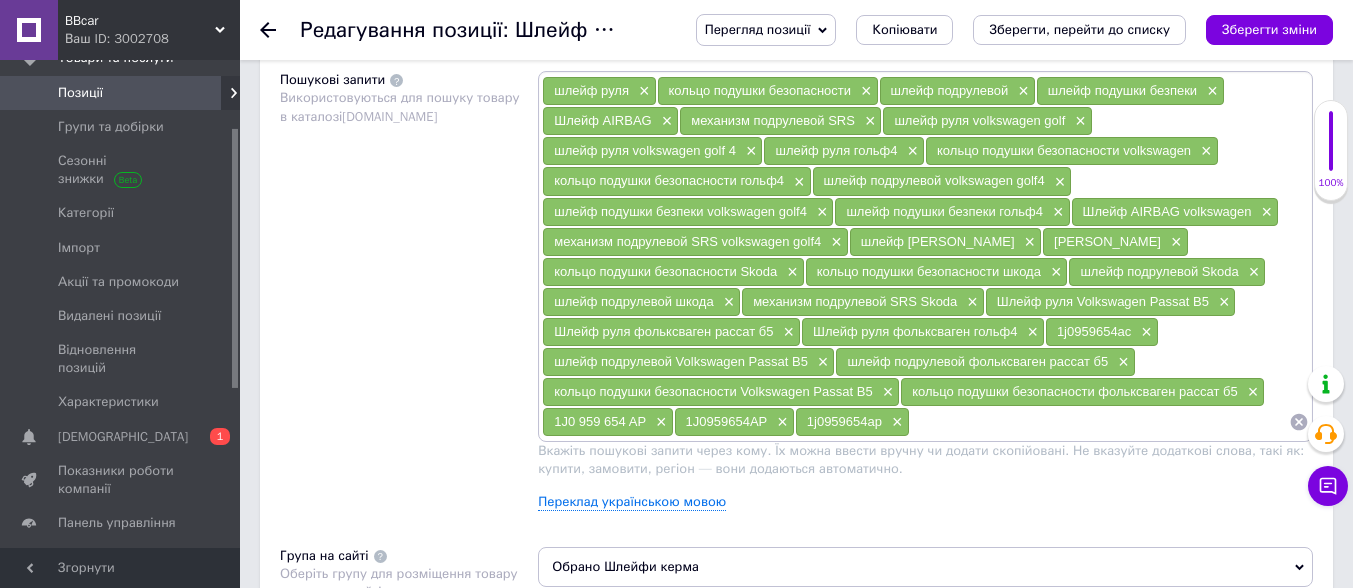 click at bounding box center (1100, 422) 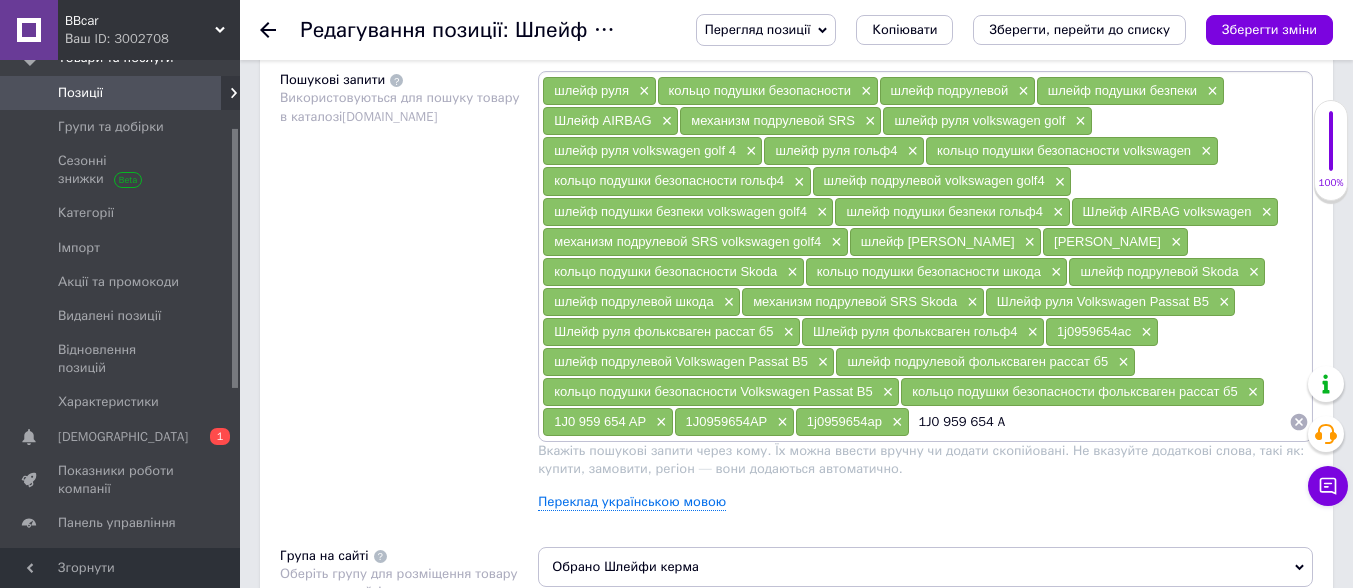 type on "1J0 959 654 AC" 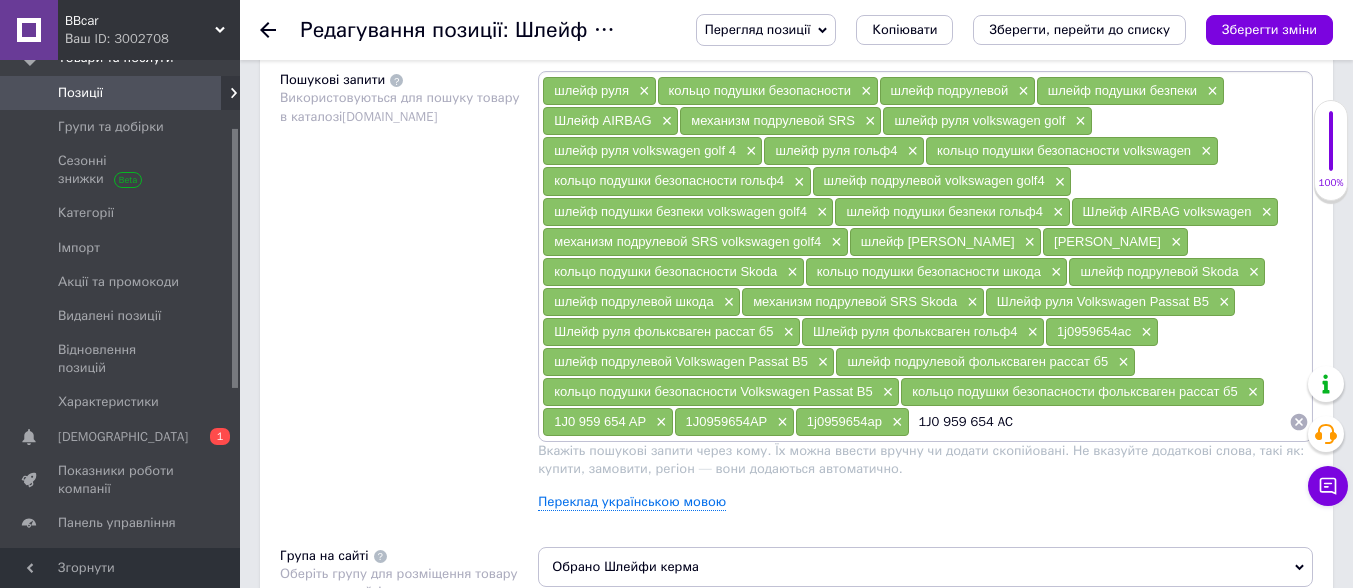 type 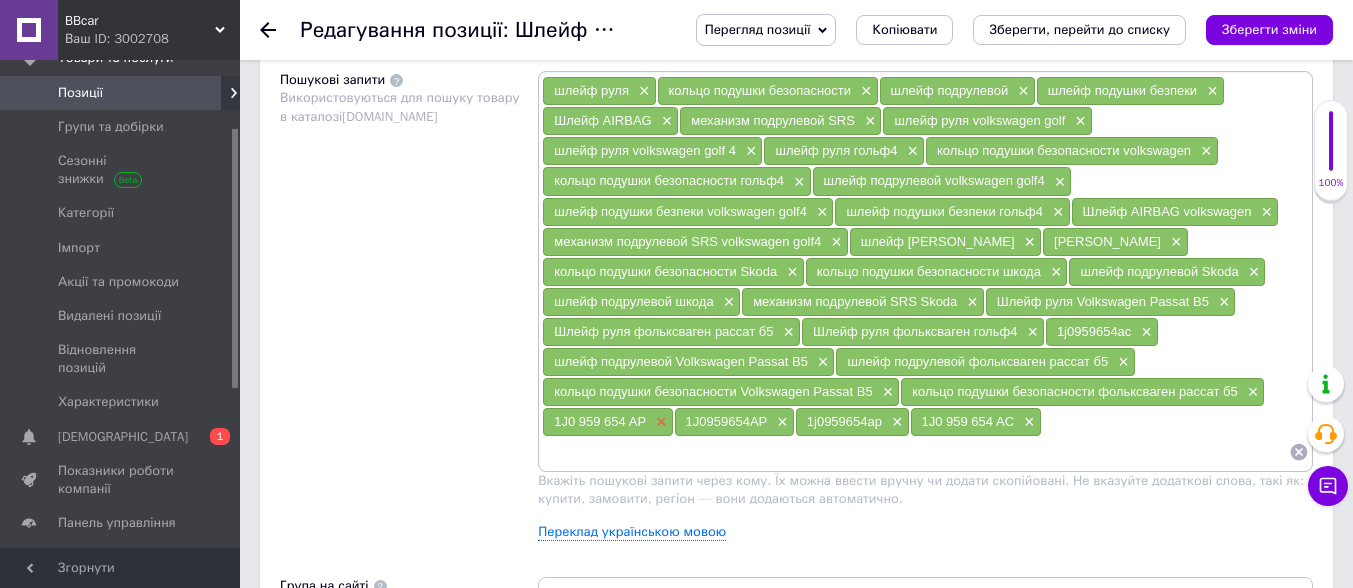 click on "×" at bounding box center [659, 422] 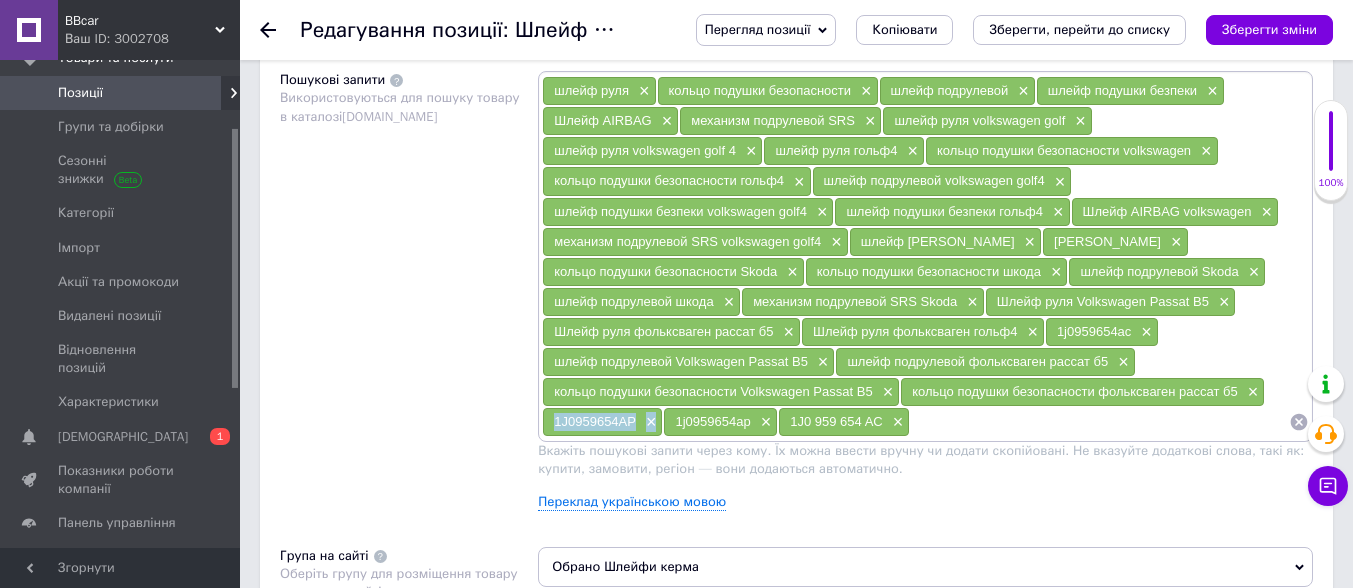 drag, startPoint x: 644, startPoint y: 421, endPoint x: 547, endPoint y: 419, distance: 97.020615 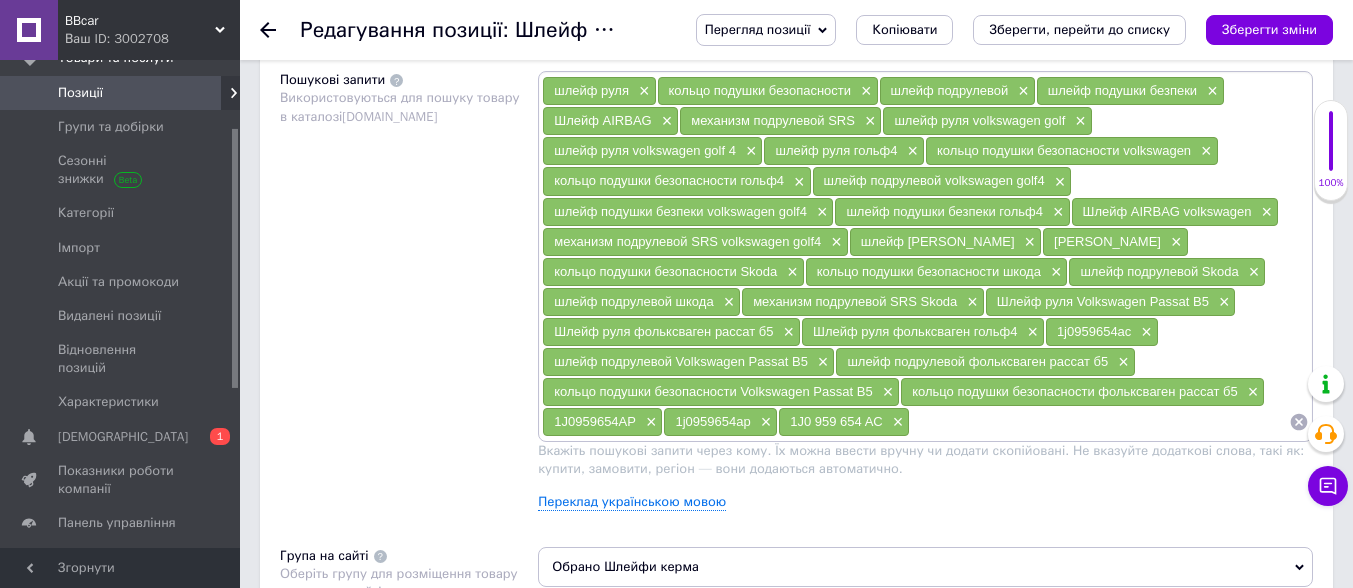 click at bounding box center (1099, 422) 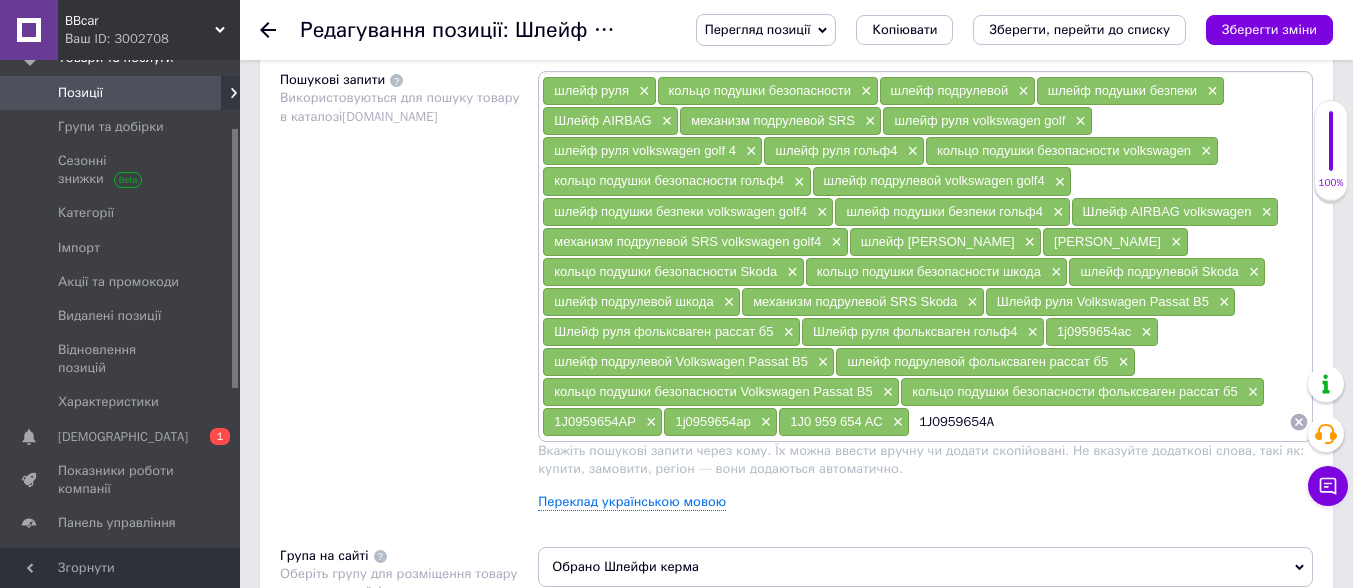 type on "1J0959654AC" 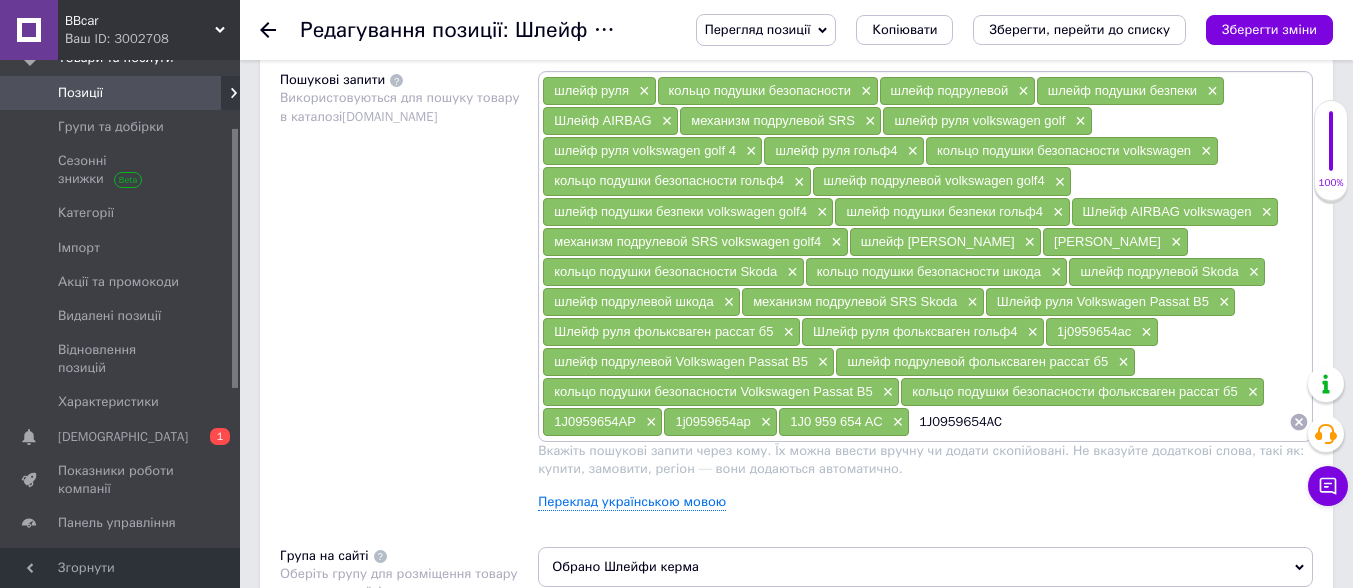 type 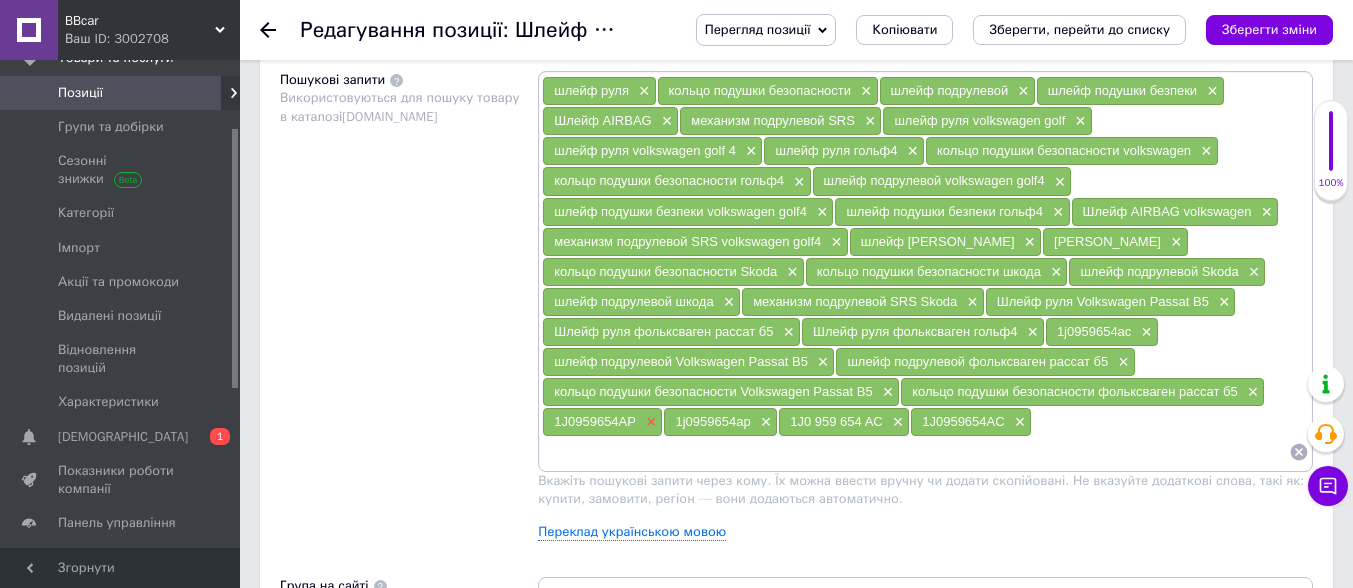 click on "×" at bounding box center (649, 422) 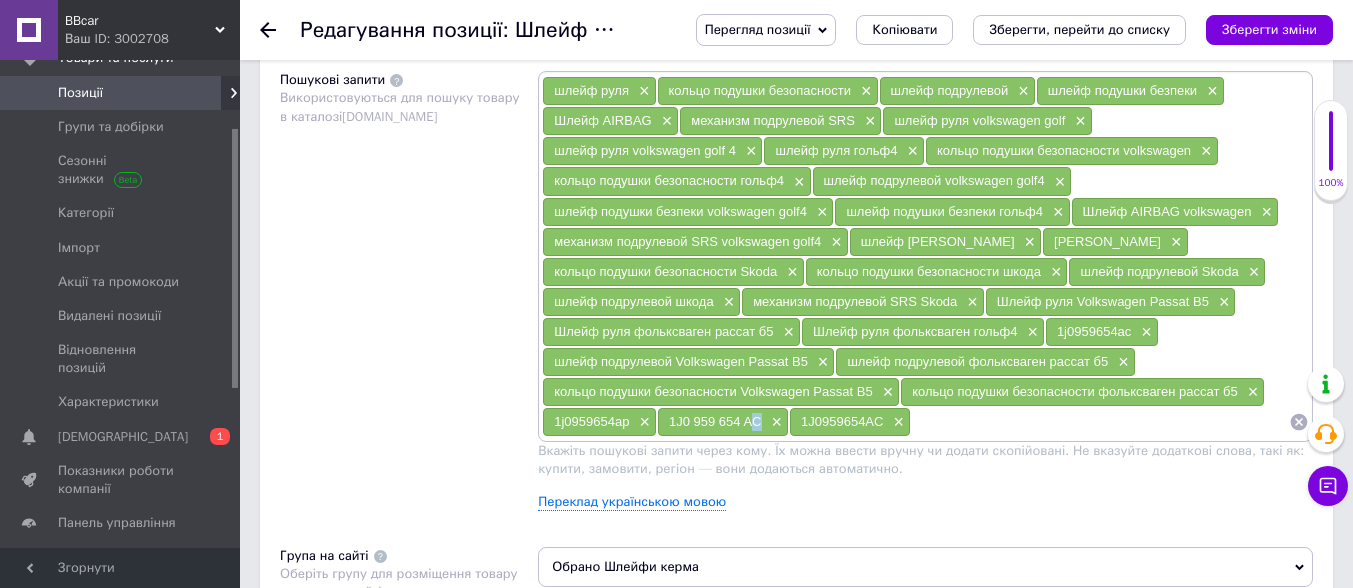 click on "1J0 959 654 AC ×" at bounding box center (723, 422) 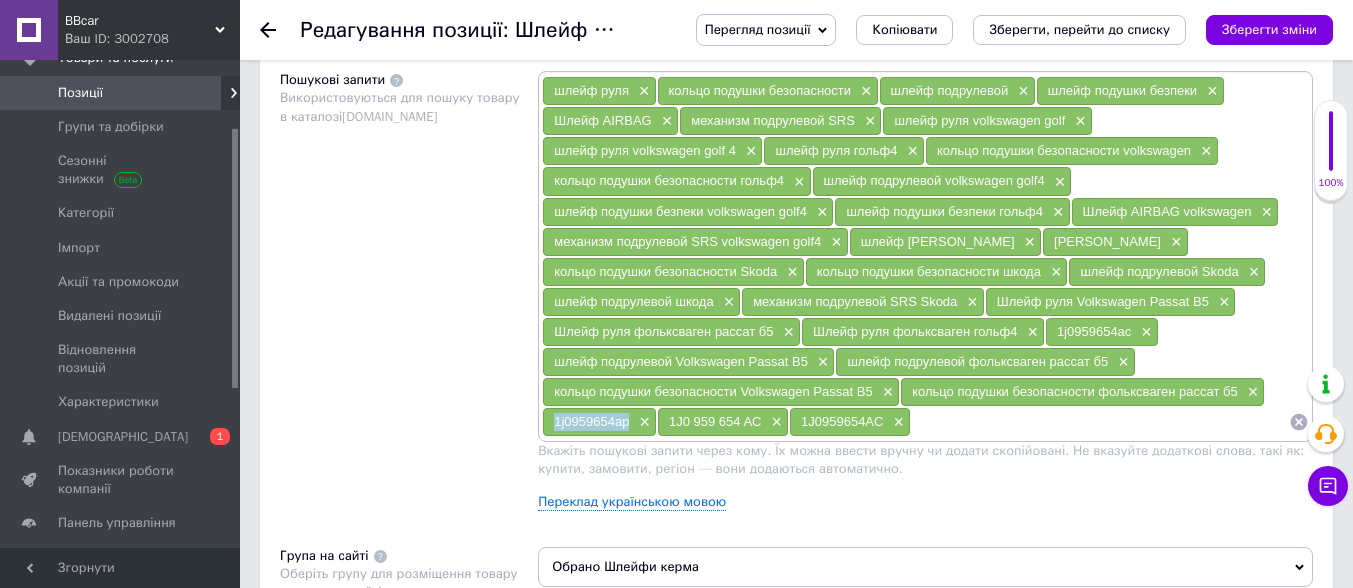 drag, startPoint x: 633, startPoint y: 423, endPoint x: 561, endPoint y: 423, distance: 72 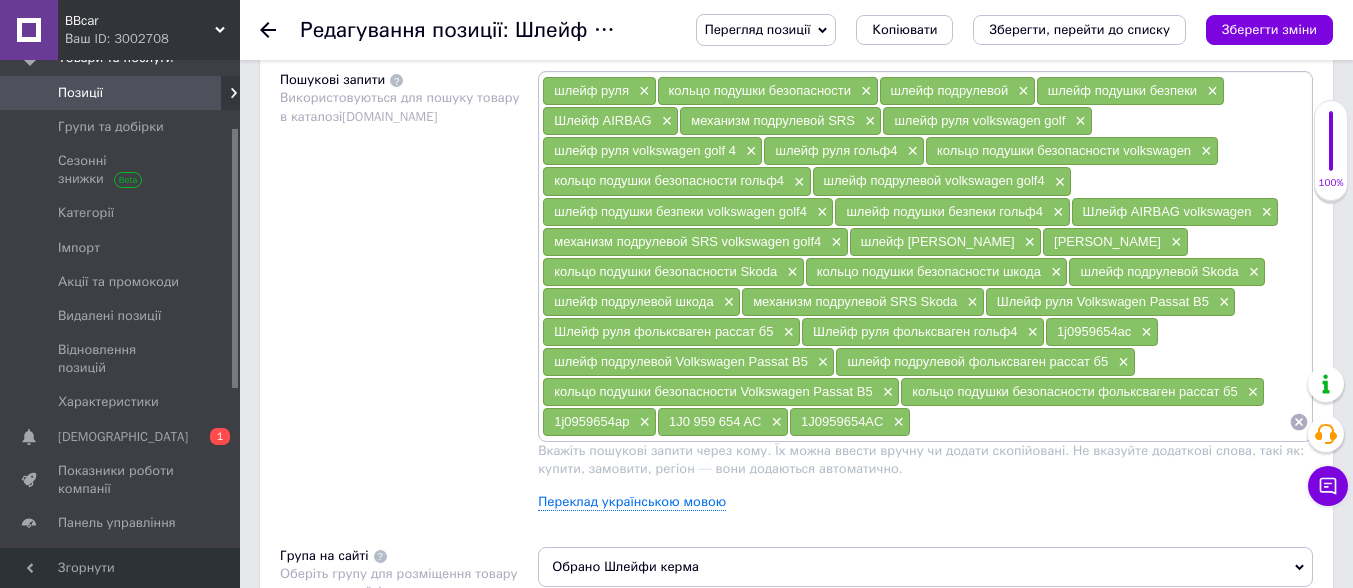 click at bounding box center (1100, 422) 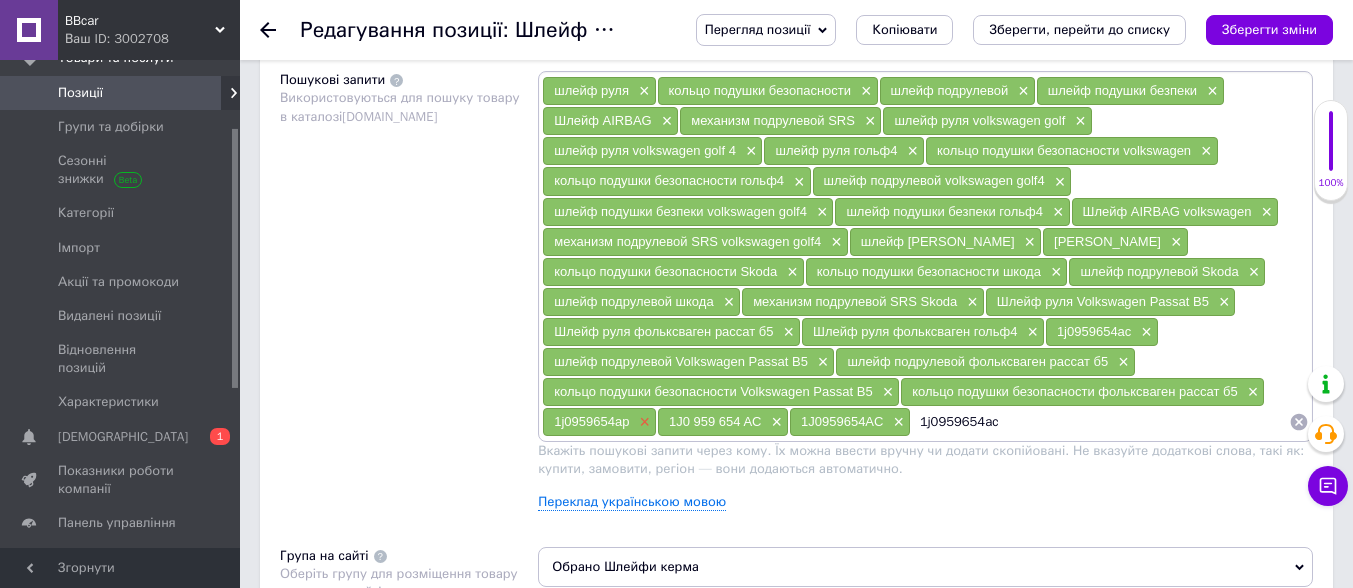 type on "1j0959654ac" 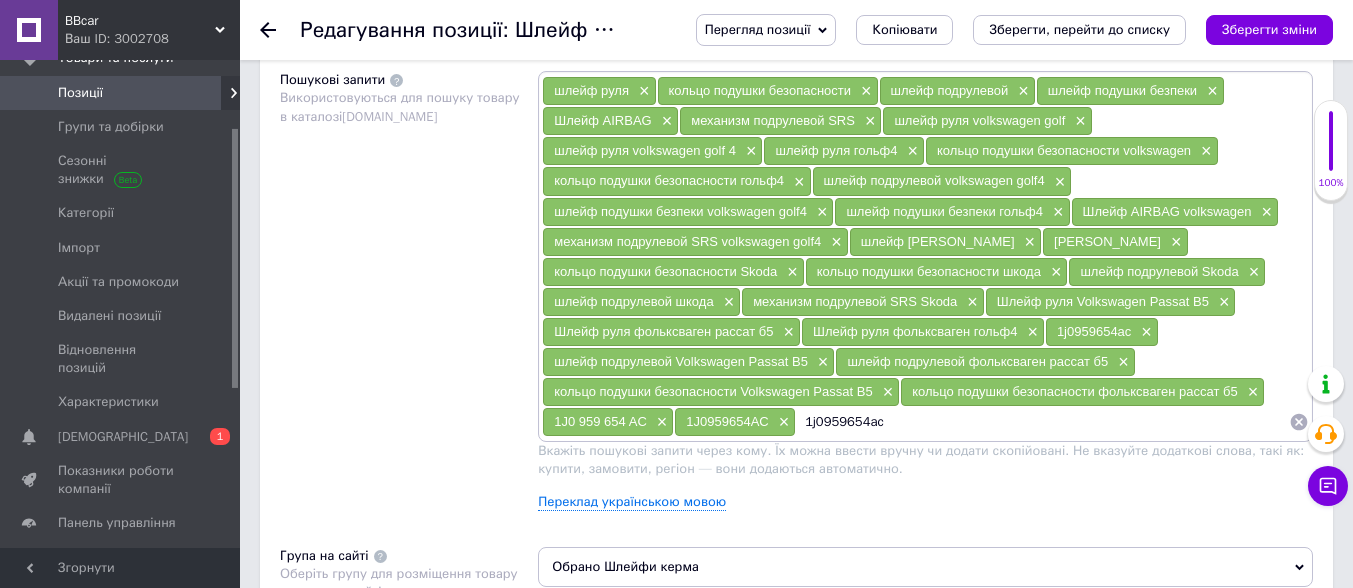 drag, startPoint x: 891, startPoint y: 429, endPoint x: 791, endPoint y: 427, distance: 100.02 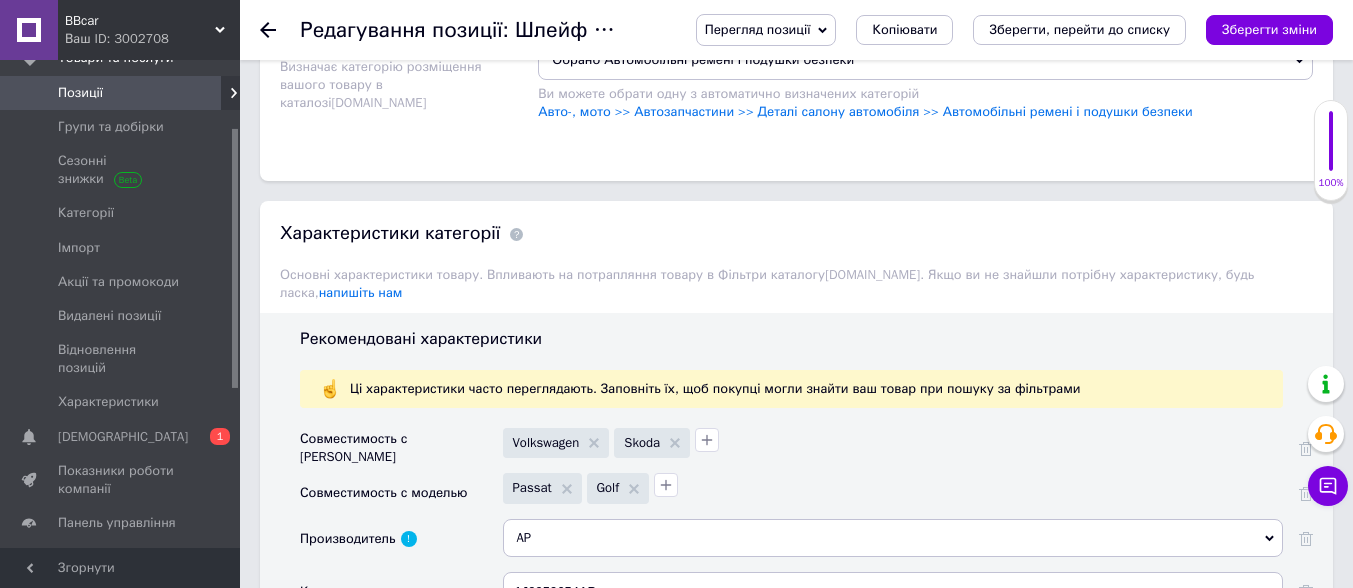 scroll, scrollTop: 1900, scrollLeft: 0, axis: vertical 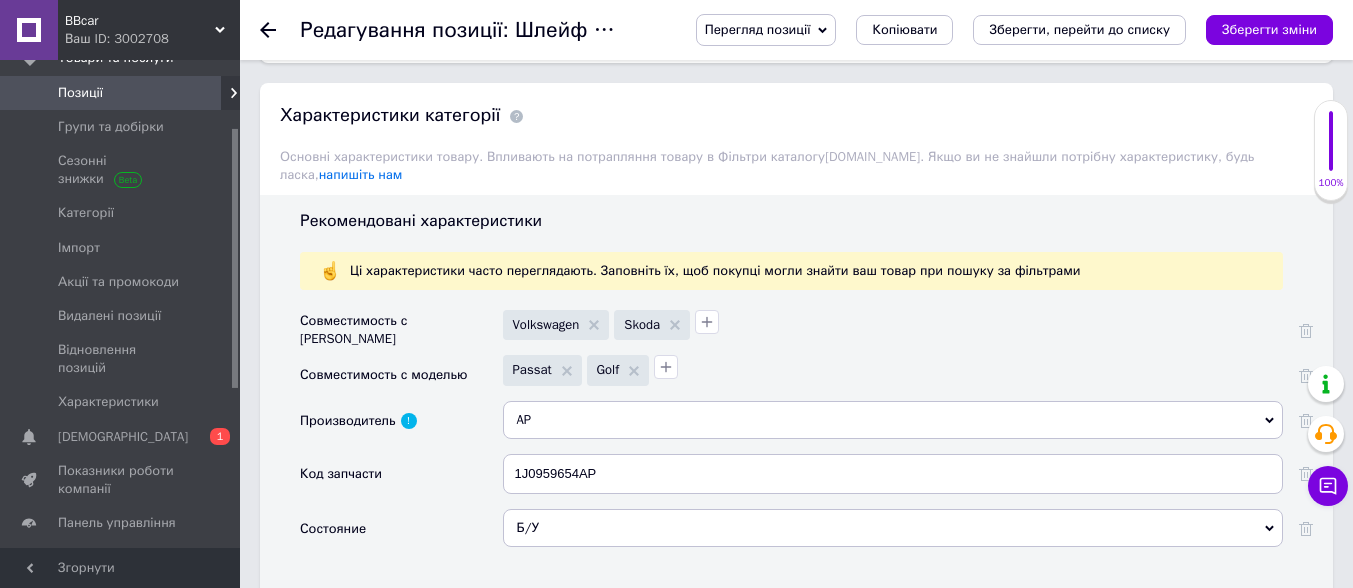 type 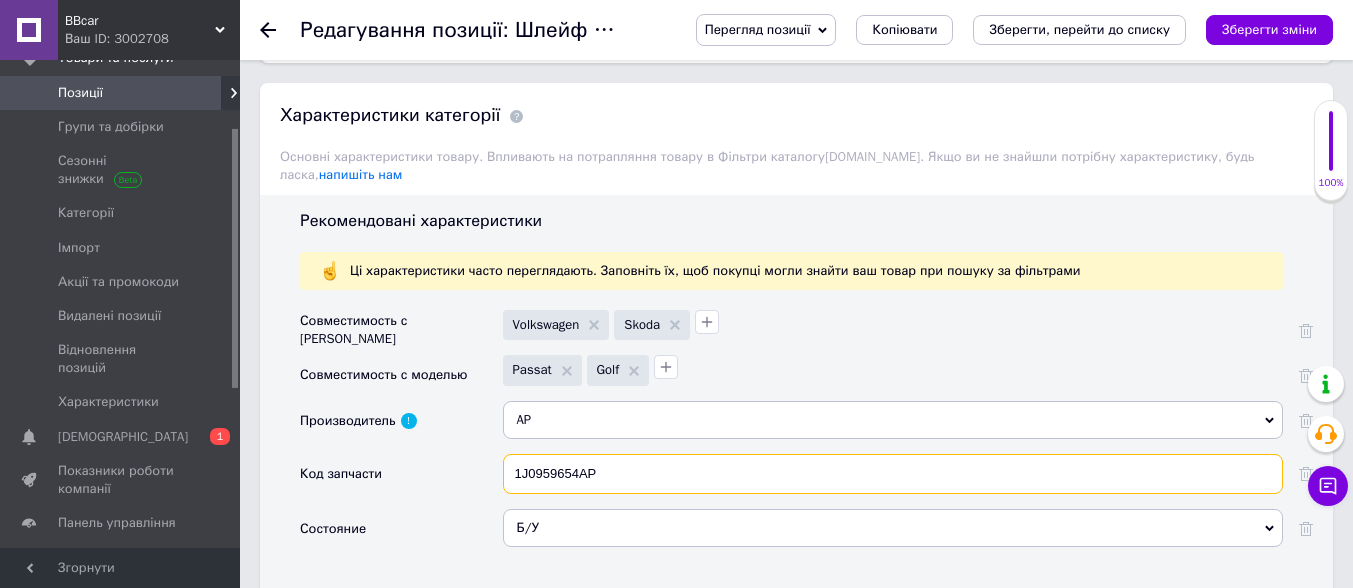 click on "1J0959654AP" at bounding box center [893, 474] 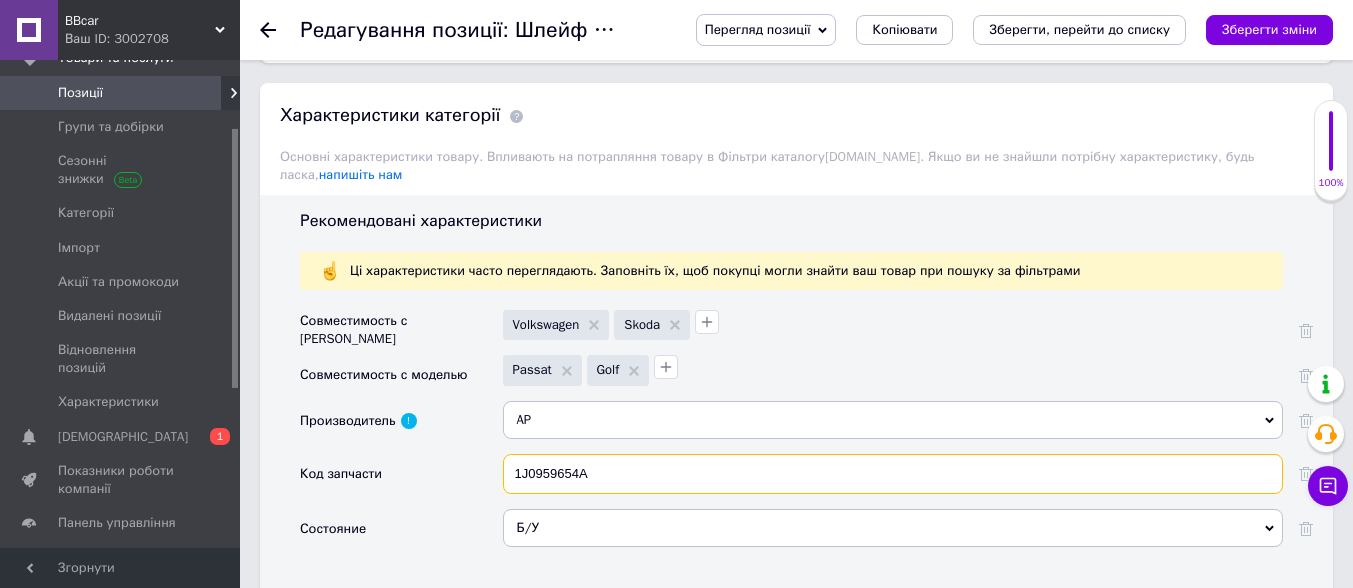 checkbox on "true" 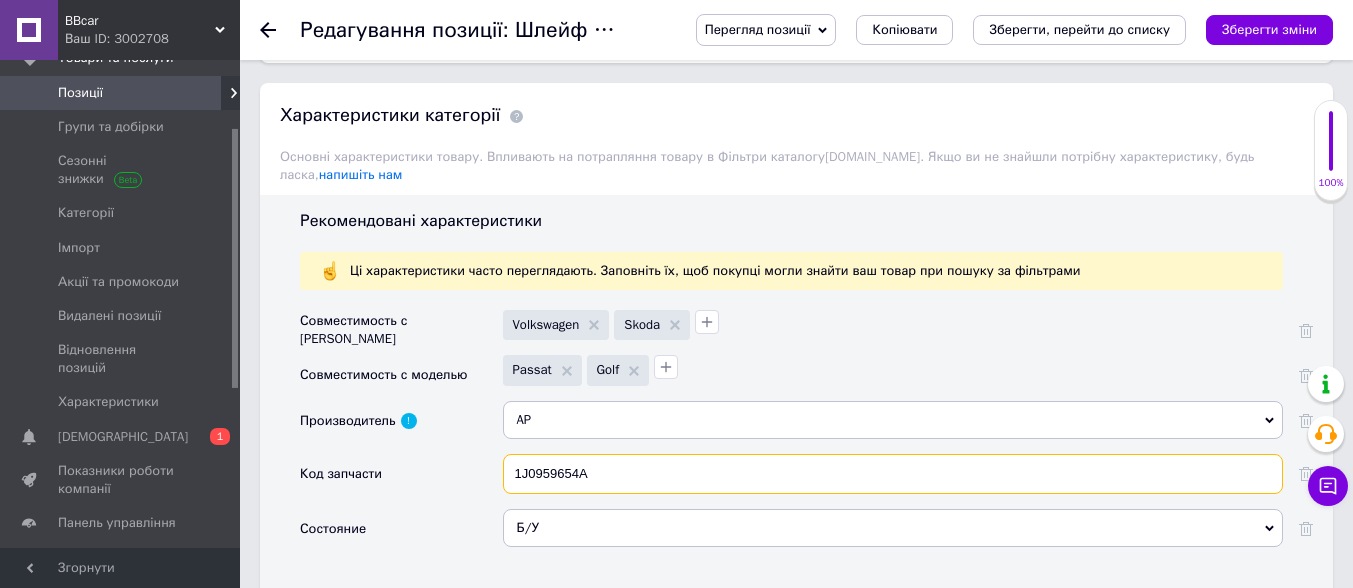 type on "1J0959654AC" 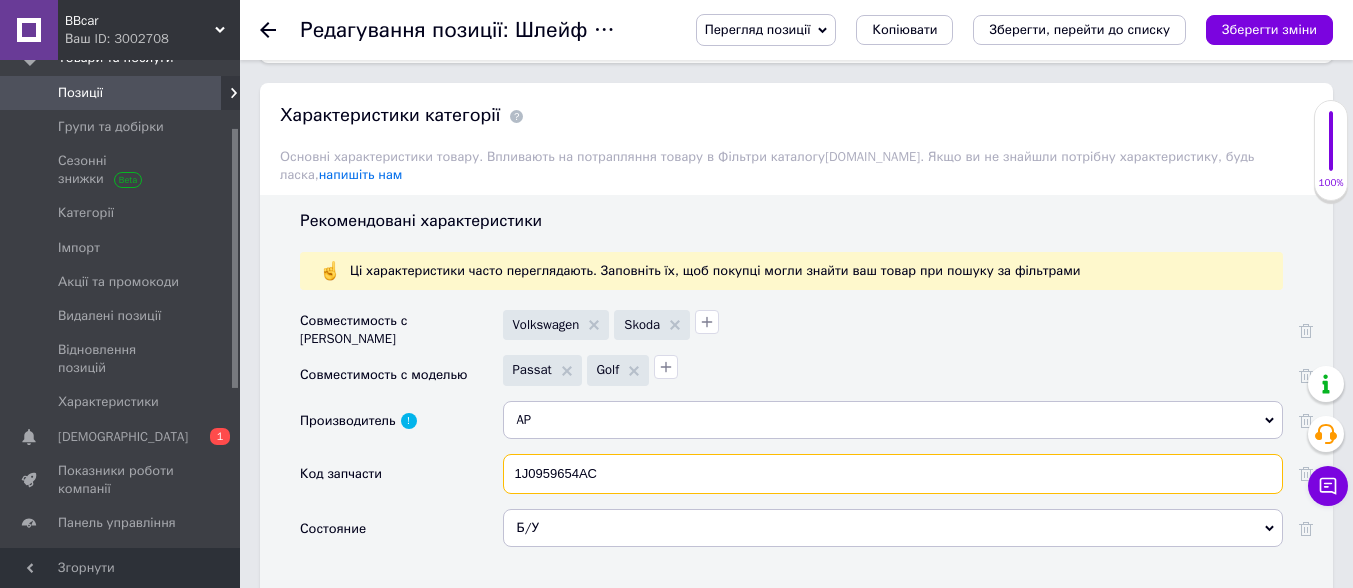 checkbox on "true" 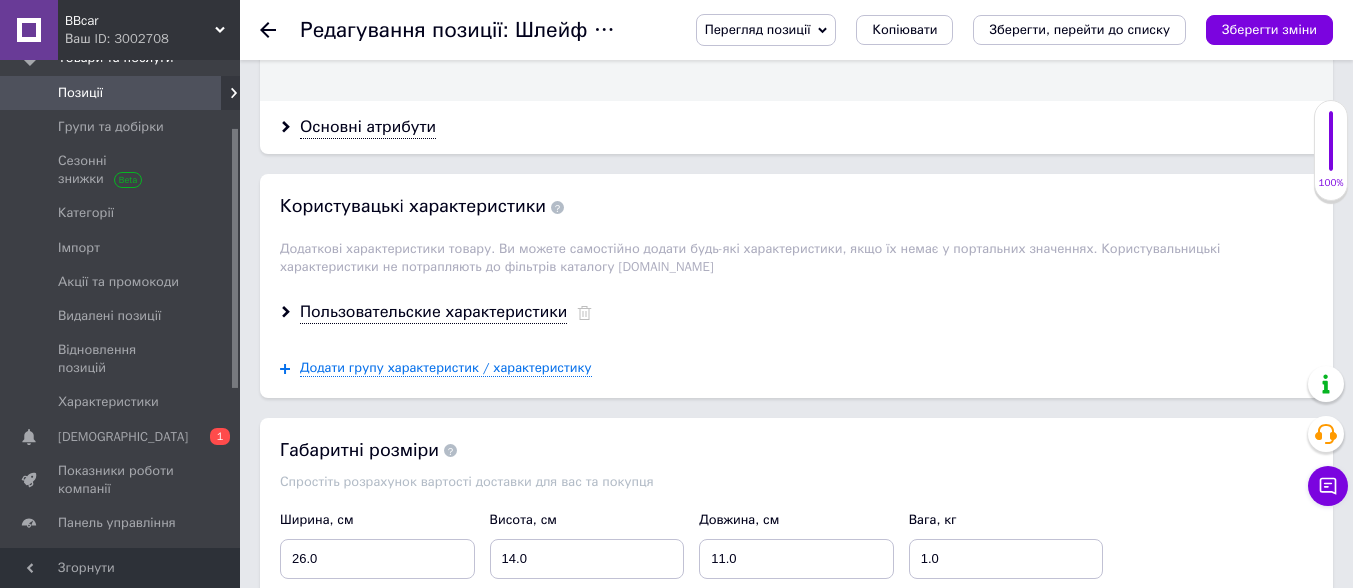 scroll, scrollTop: 2400, scrollLeft: 0, axis: vertical 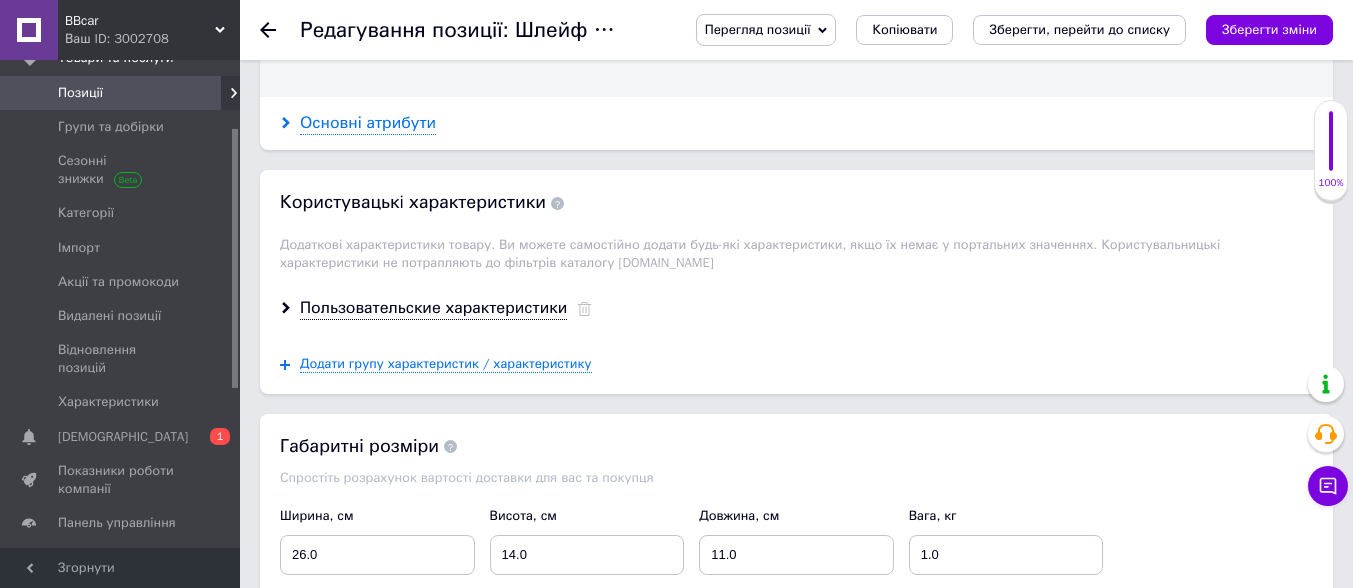 type on "1J0959654AC" 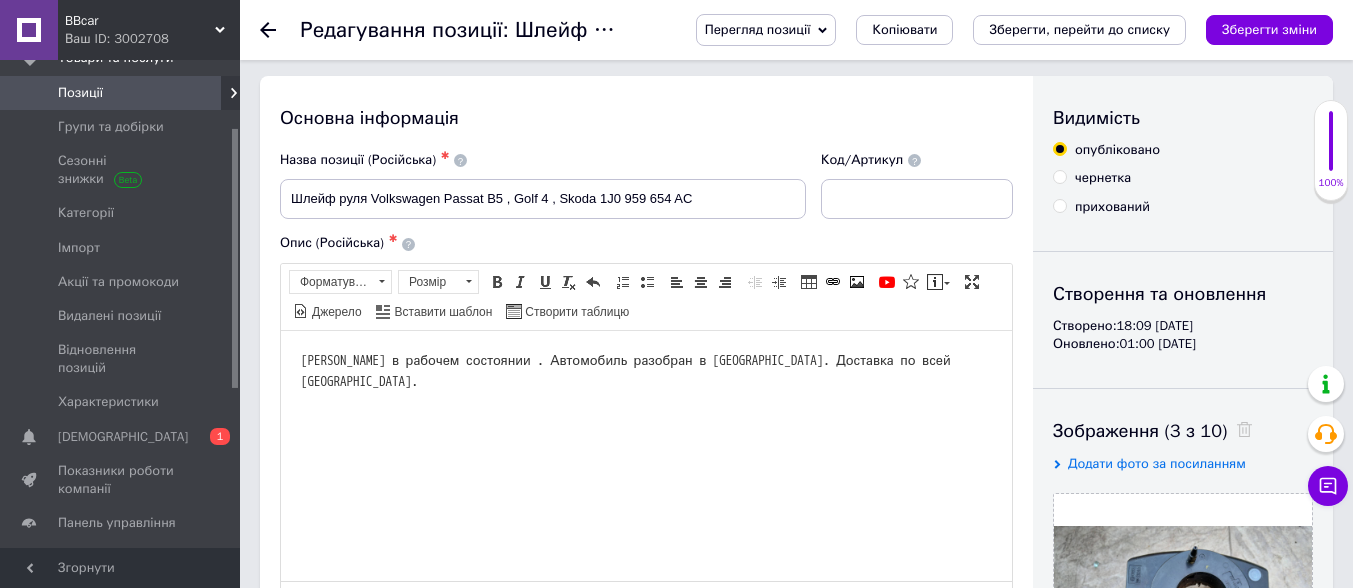 scroll, scrollTop: 0, scrollLeft: 0, axis: both 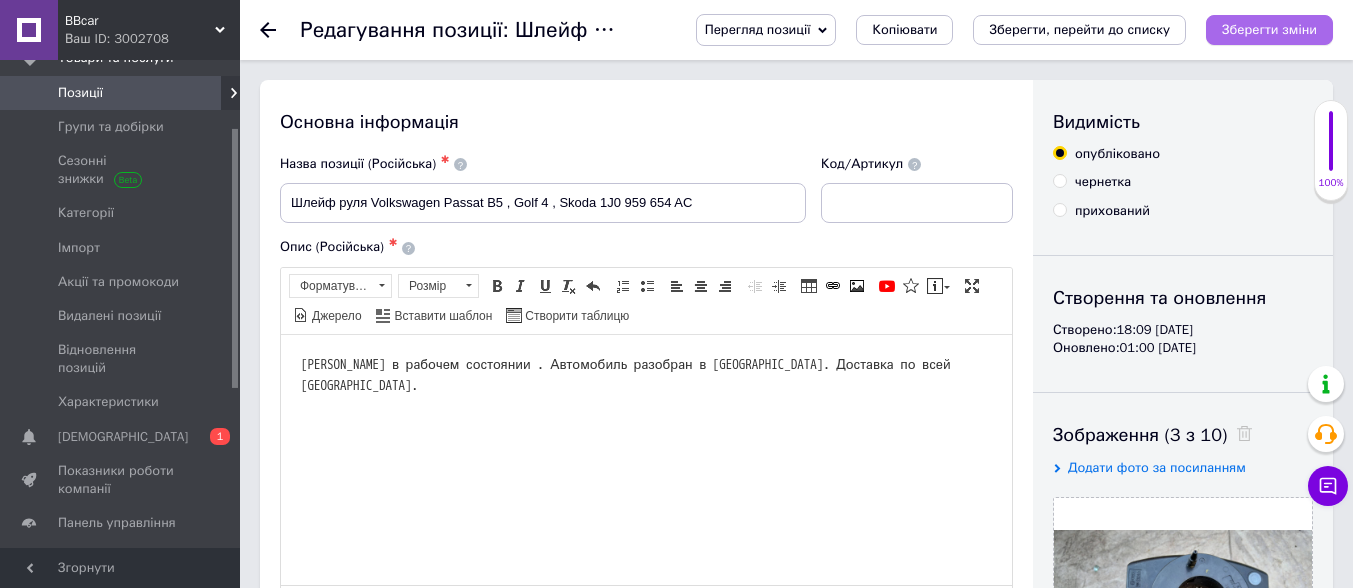 click on "Зберегти зміни" at bounding box center (1269, 29) 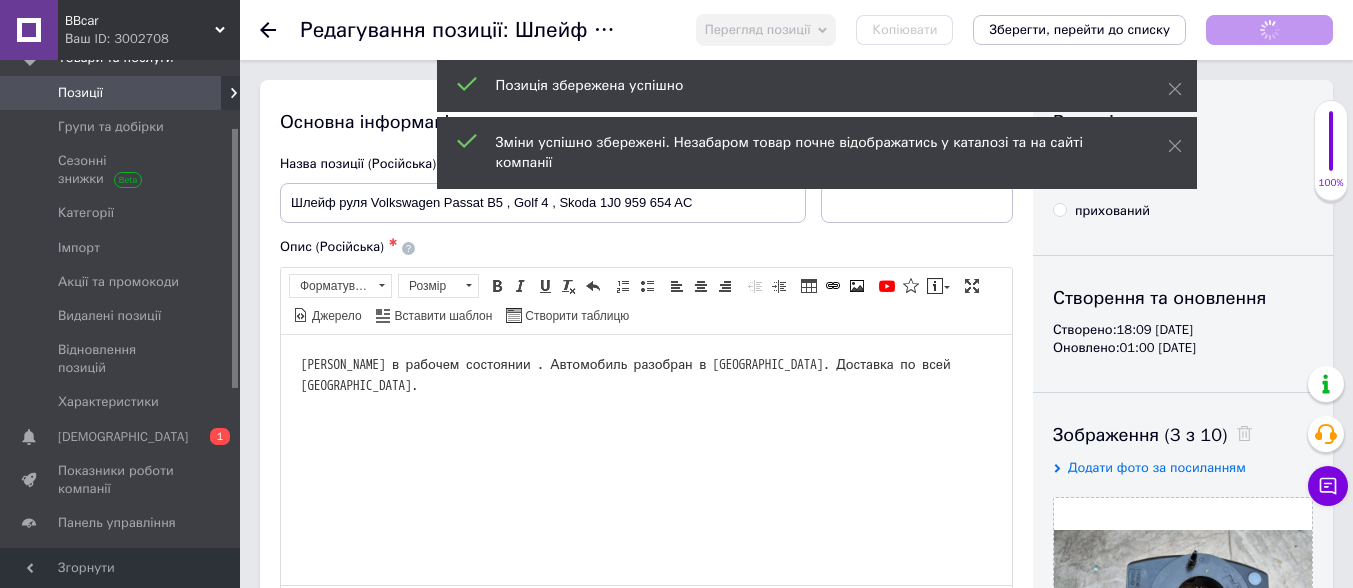 checkbox on "true" 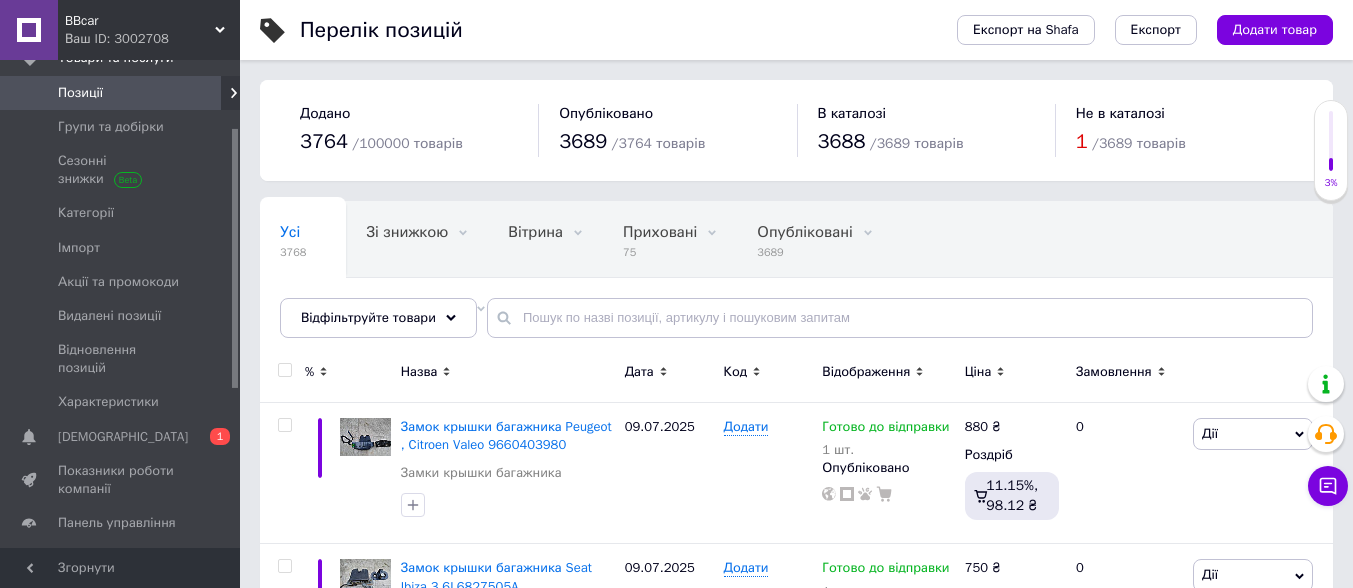 click 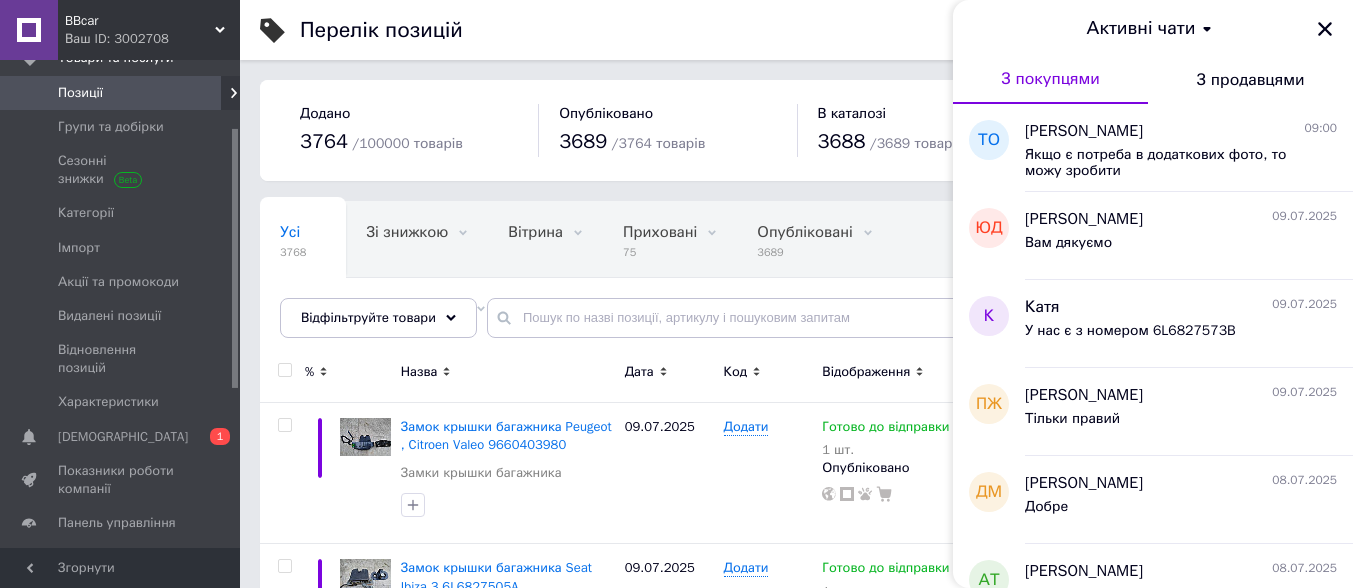 scroll, scrollTop: 200, scrollLeft: 0, axis: vertical 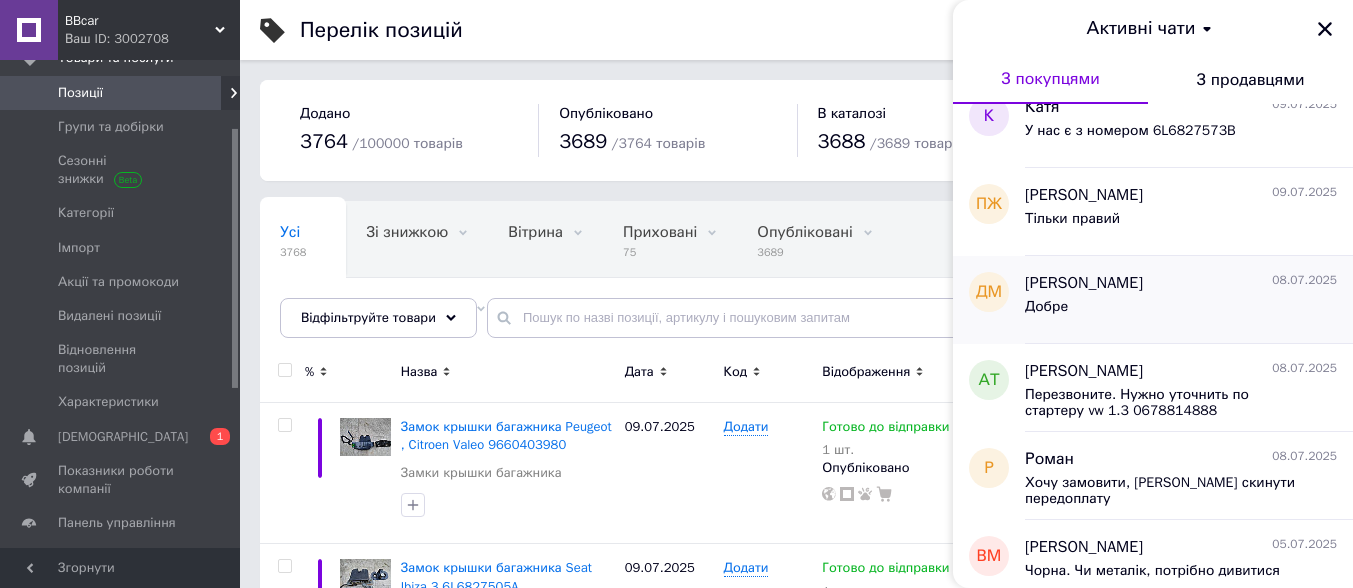 click on "Добре" at bounding box center (1181, 311) 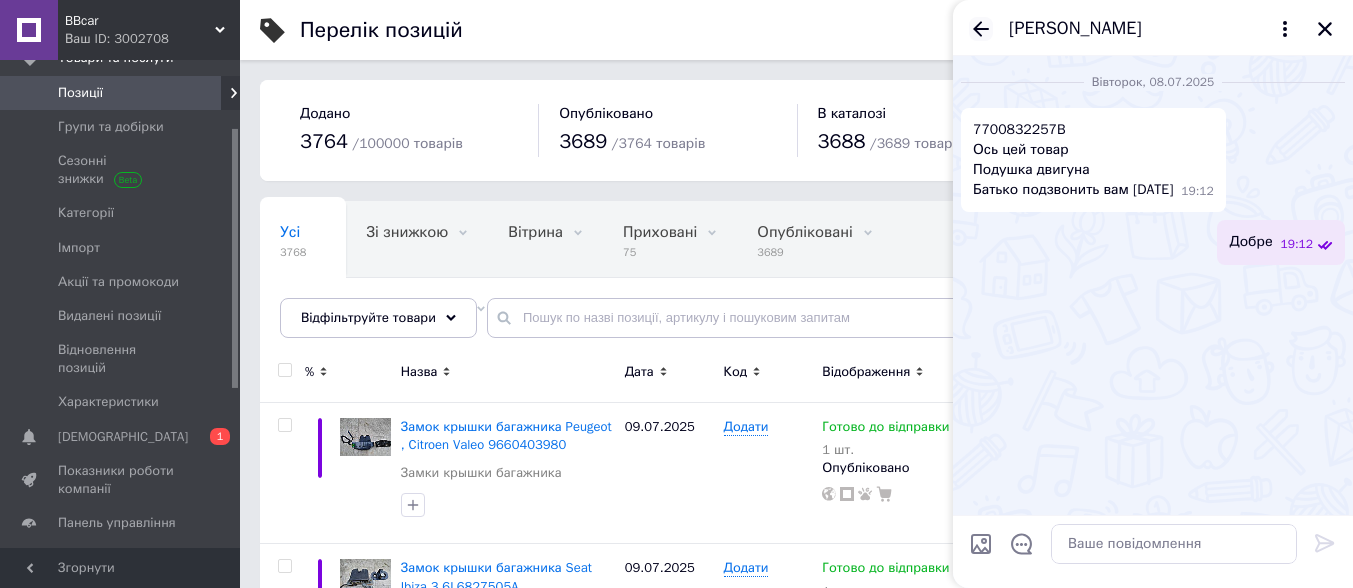 click 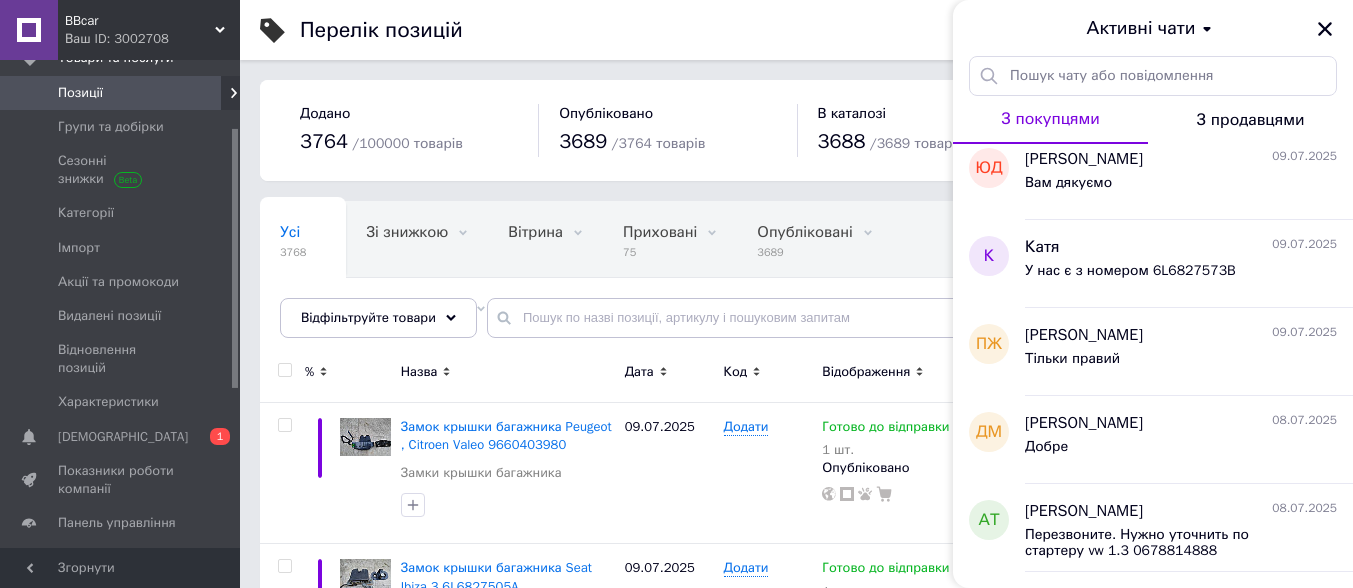 scroll, scrollTop: 0, scrollLeft: 0, axis: both 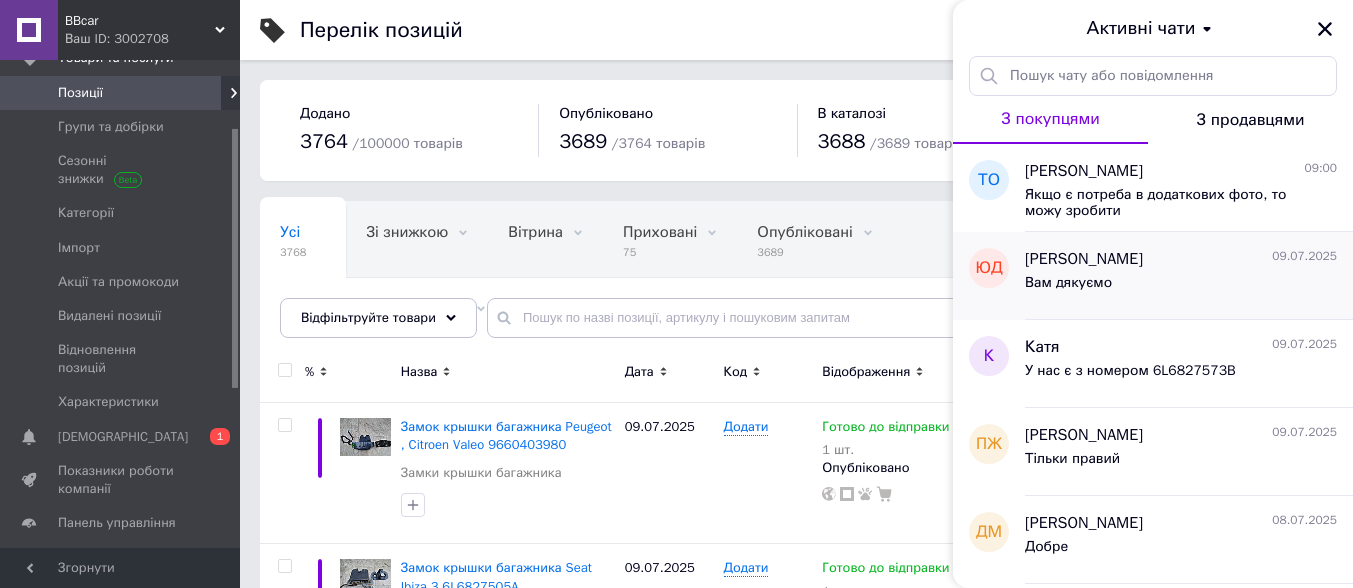 click on "[PERSON_NAME]" at bounding box center [1084, 259] 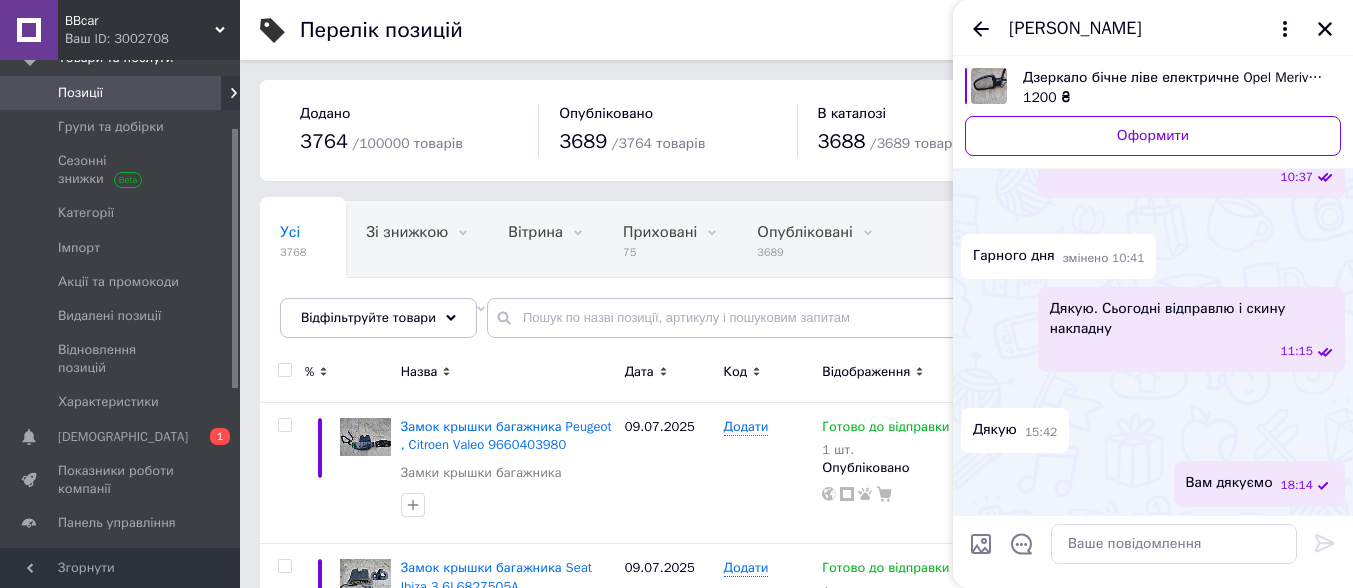 scroll, scrollTop: 1718, scrollLeft: 0, axis: vertical 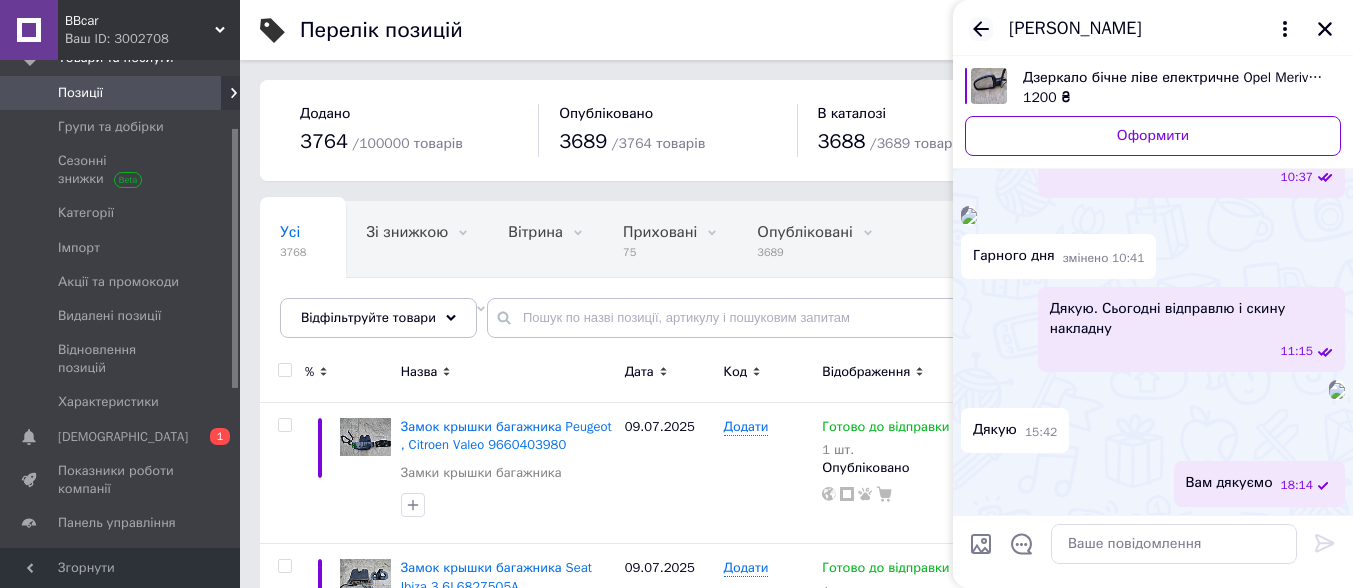 click 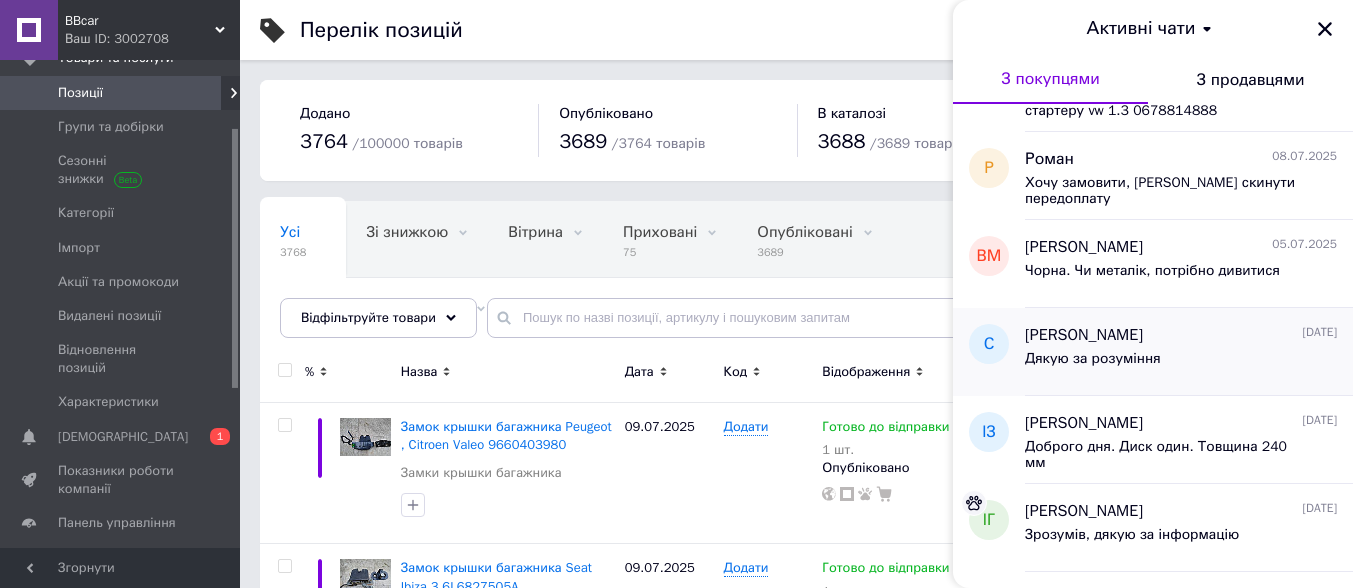 scroll, scrollTop: 600, scrollLeft: 0, axis: vertical 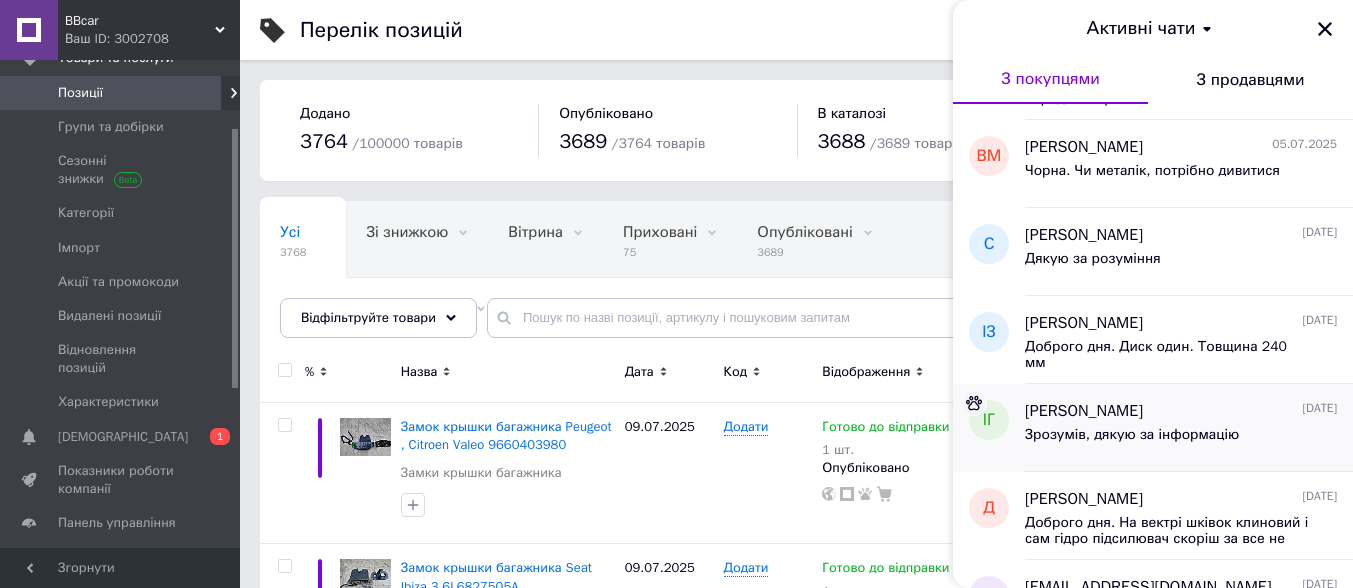 click on "Зрозумів, дякую за інформацію" at bounding box center (1181, 439) 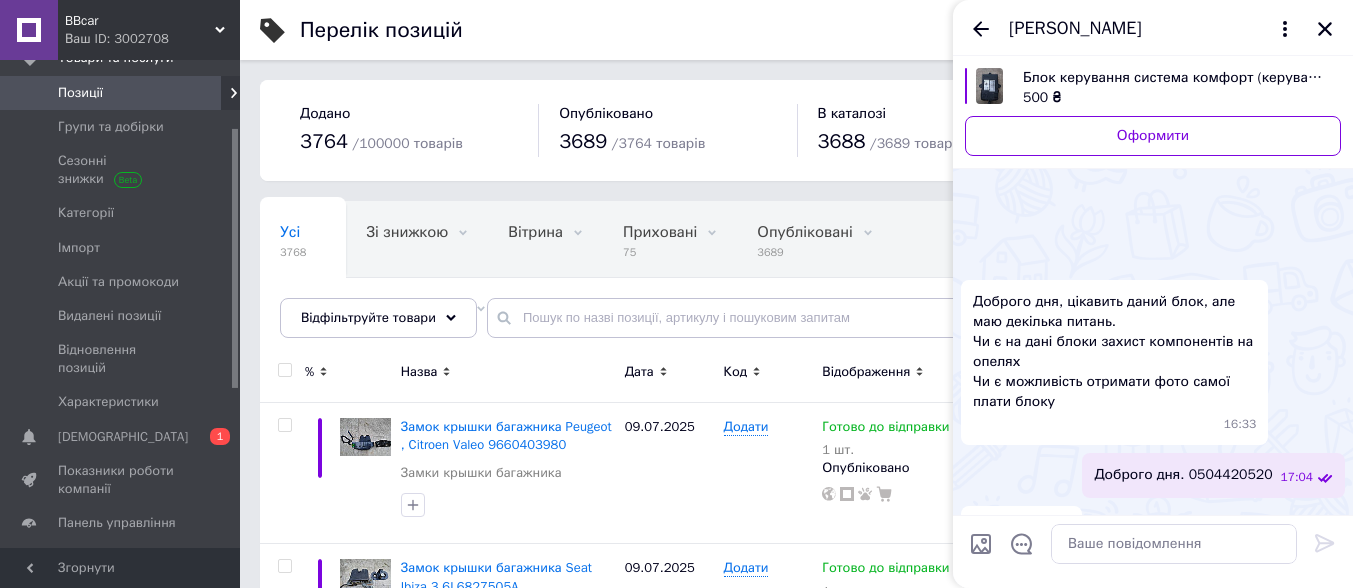 scroll, scrollTop: 430, scrollLeft: 0, axis: vertical 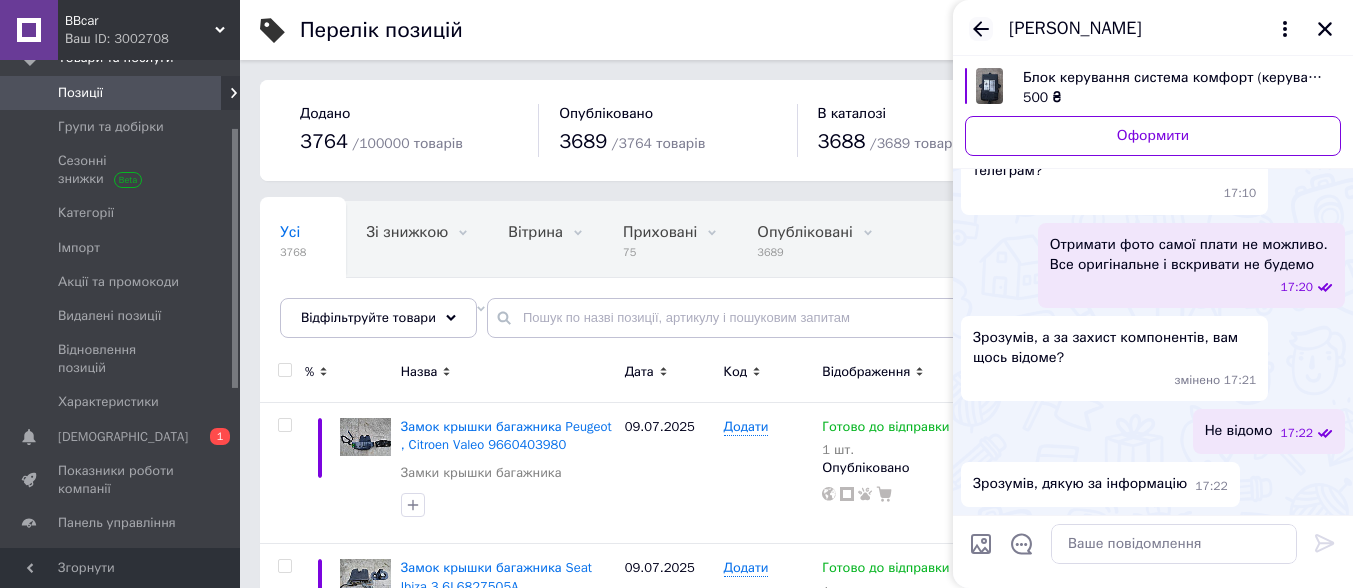 click 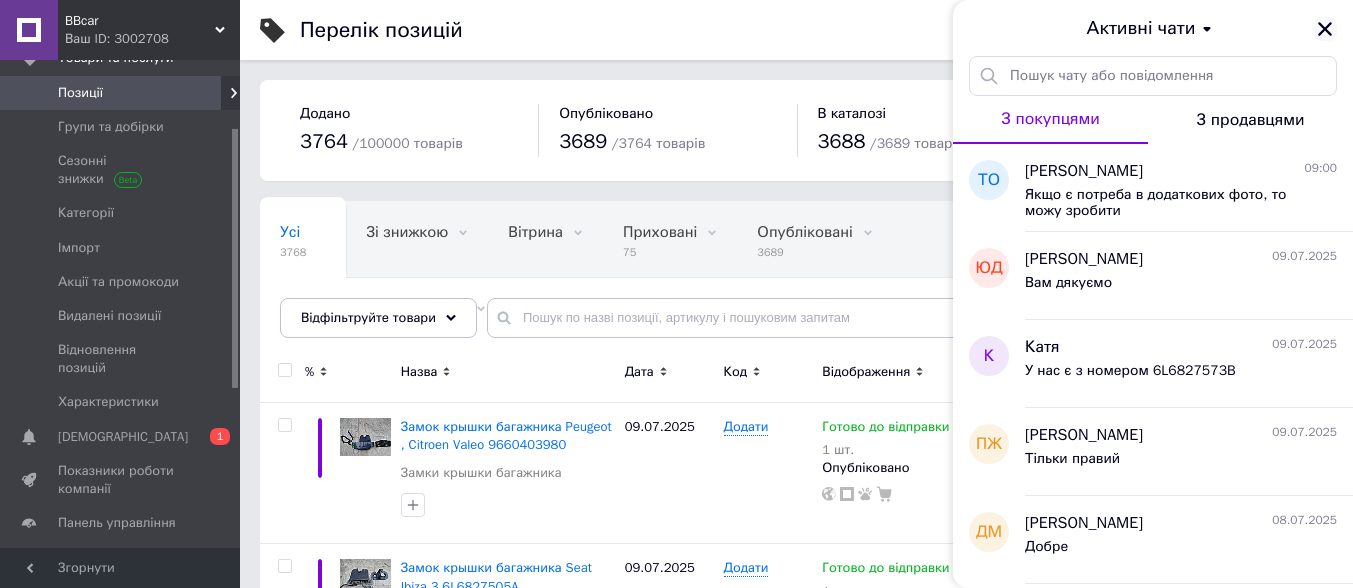 click 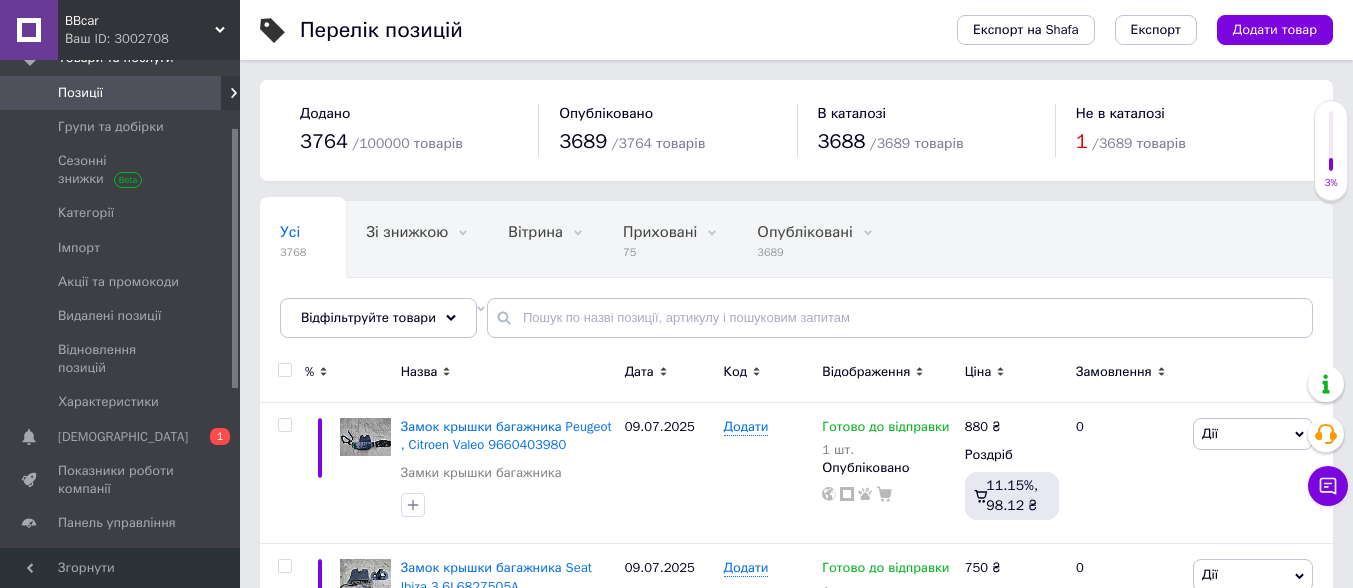 click on "/ 3689   товарів" at bounding box center [1139, 143] 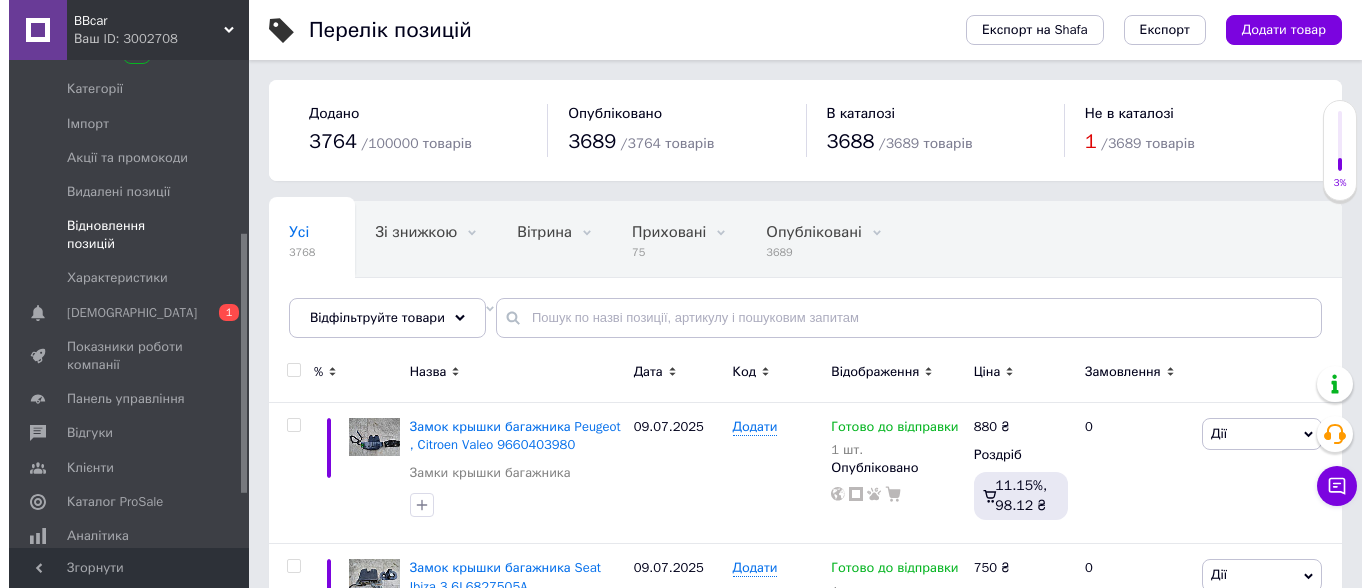 scroll, scrollTop: 327, scrollLeft: 0, axis: vertical 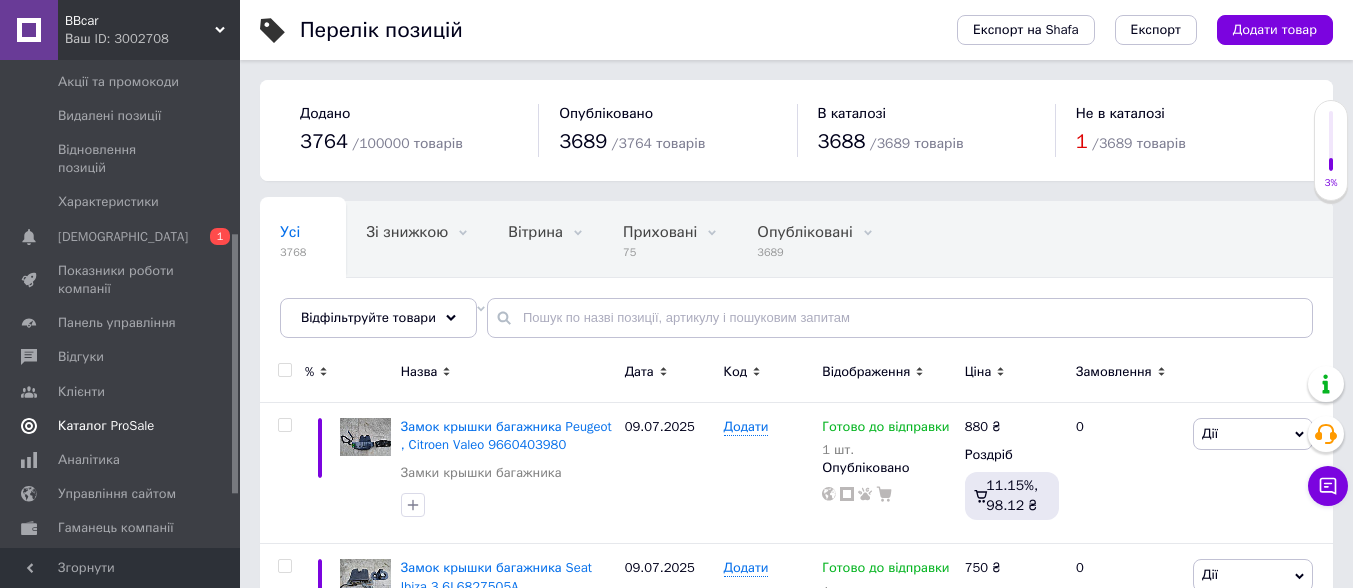 click on "Каталог ProSale" at bounding box center (106, 426) 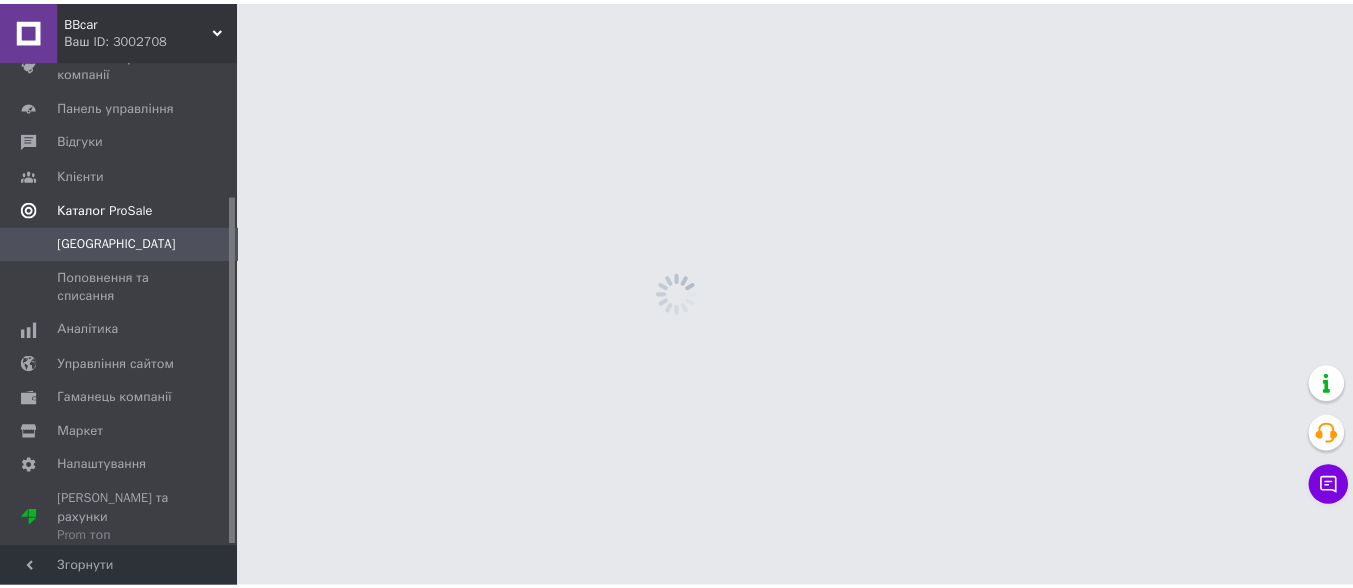 scroll, scrollTop: 188, scrollLeft: 0, axis: vertical 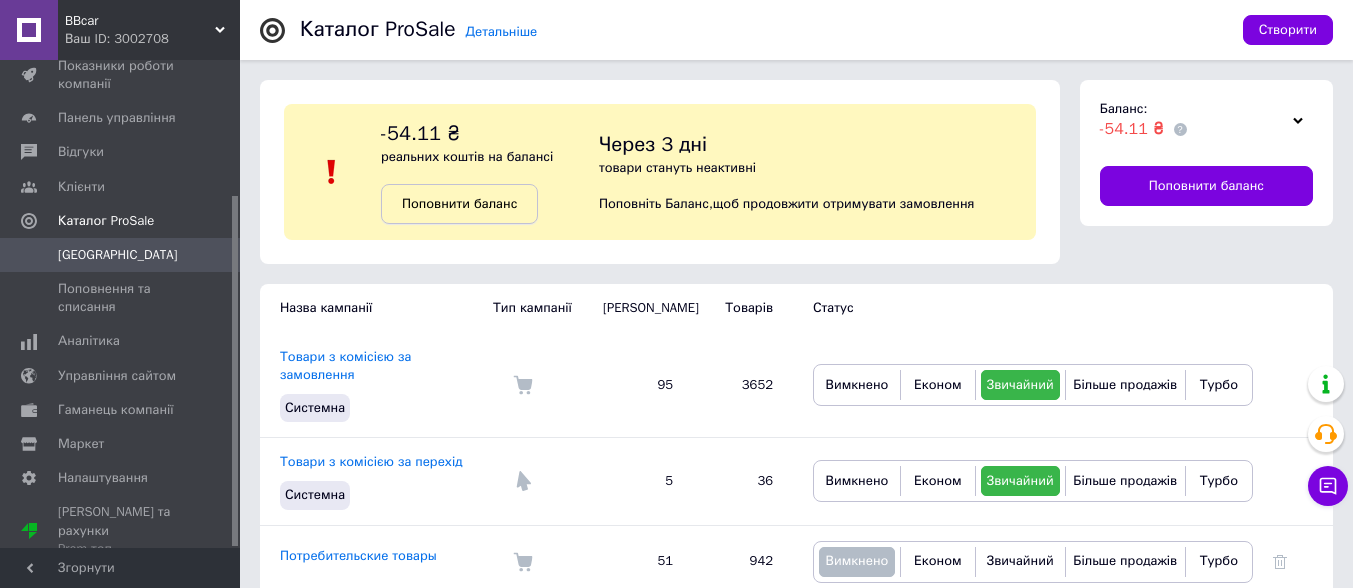 click on "Поповнити баланс" at bounding box center (459, 203) 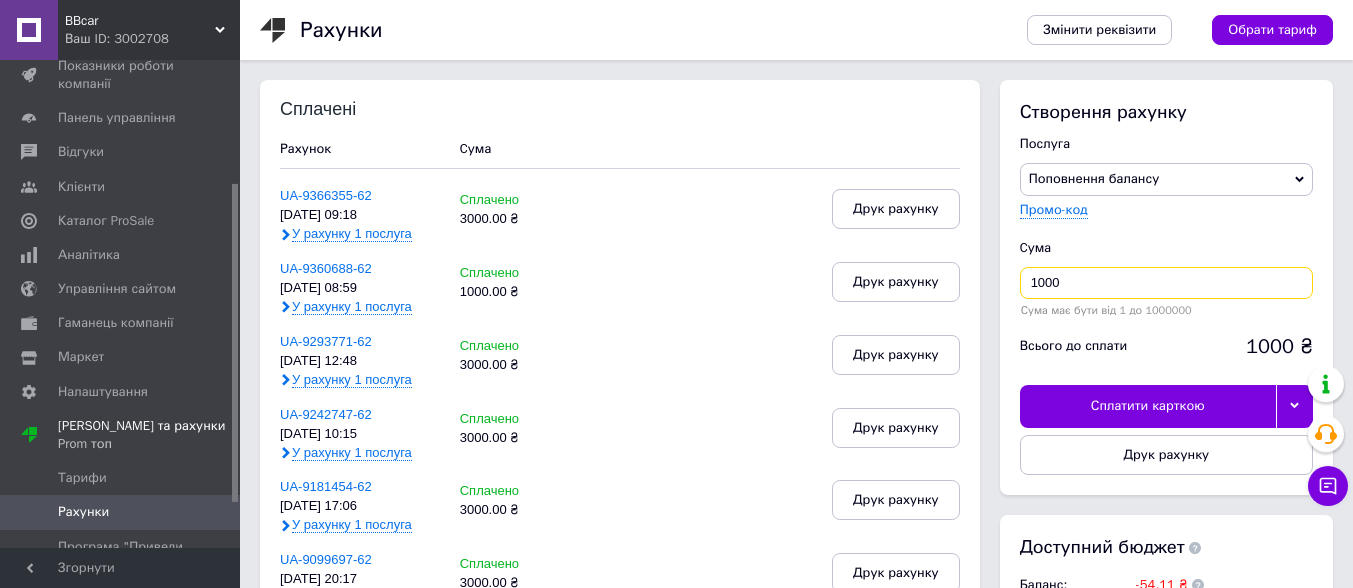 click on "1000" at bounding box center (1166, 283) 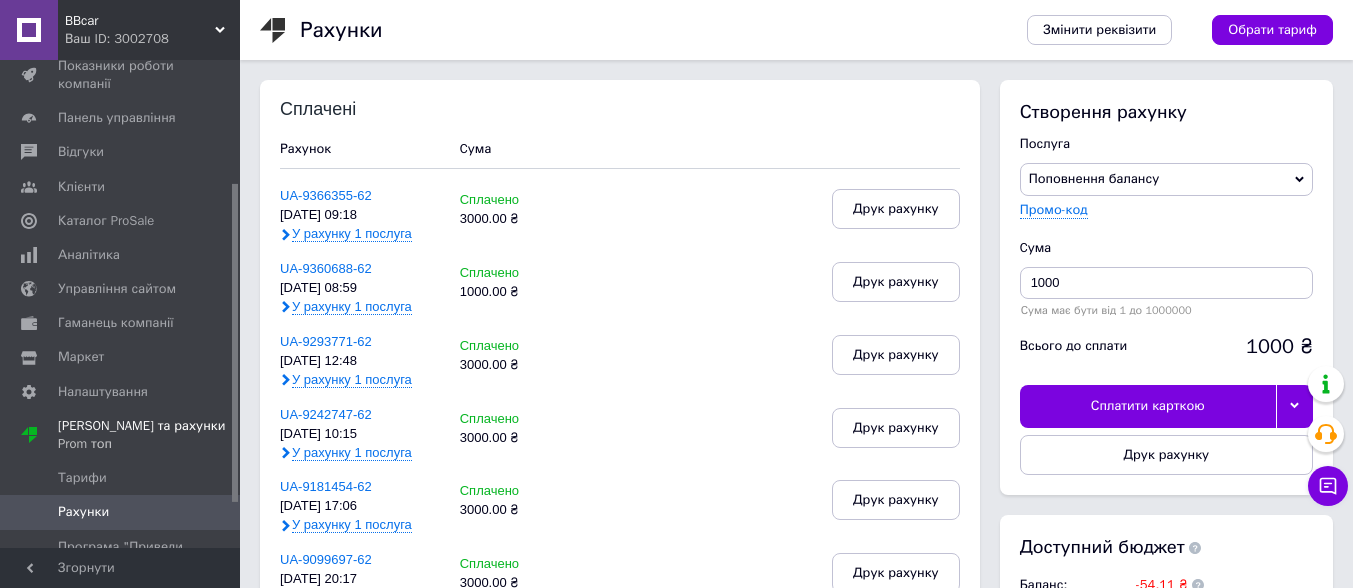 click 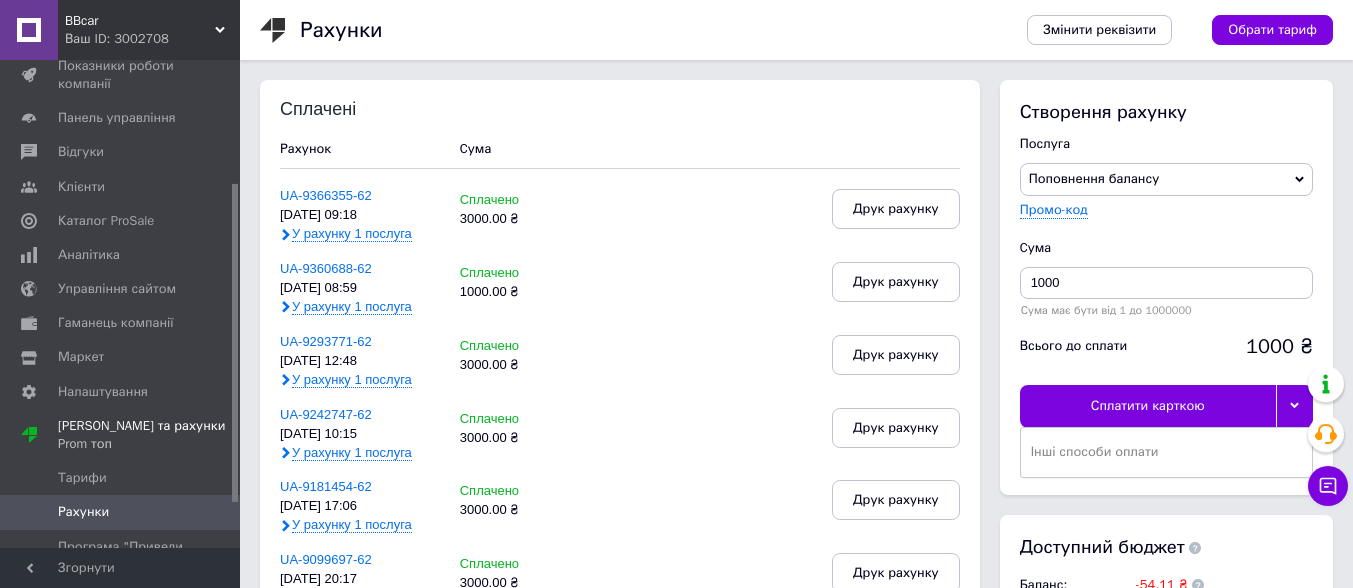 click on "Сплатити карткою" at bounding box center [1148, 406] 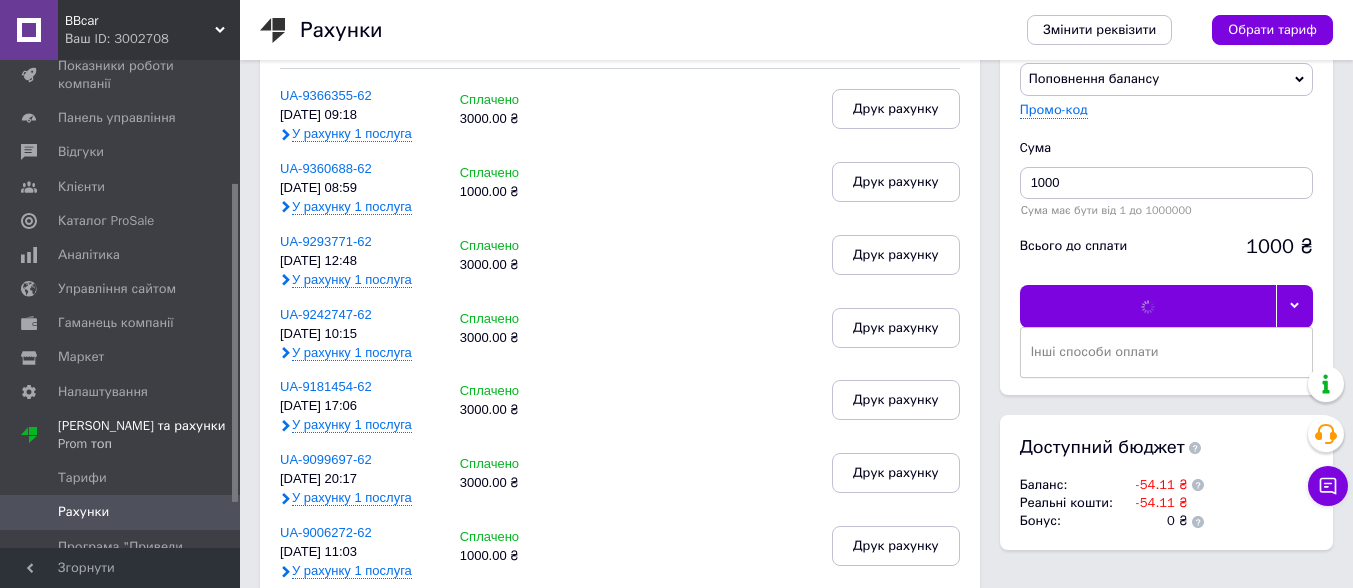 scroll, scrollTop: 0, scrollLeft: 0, axis: both 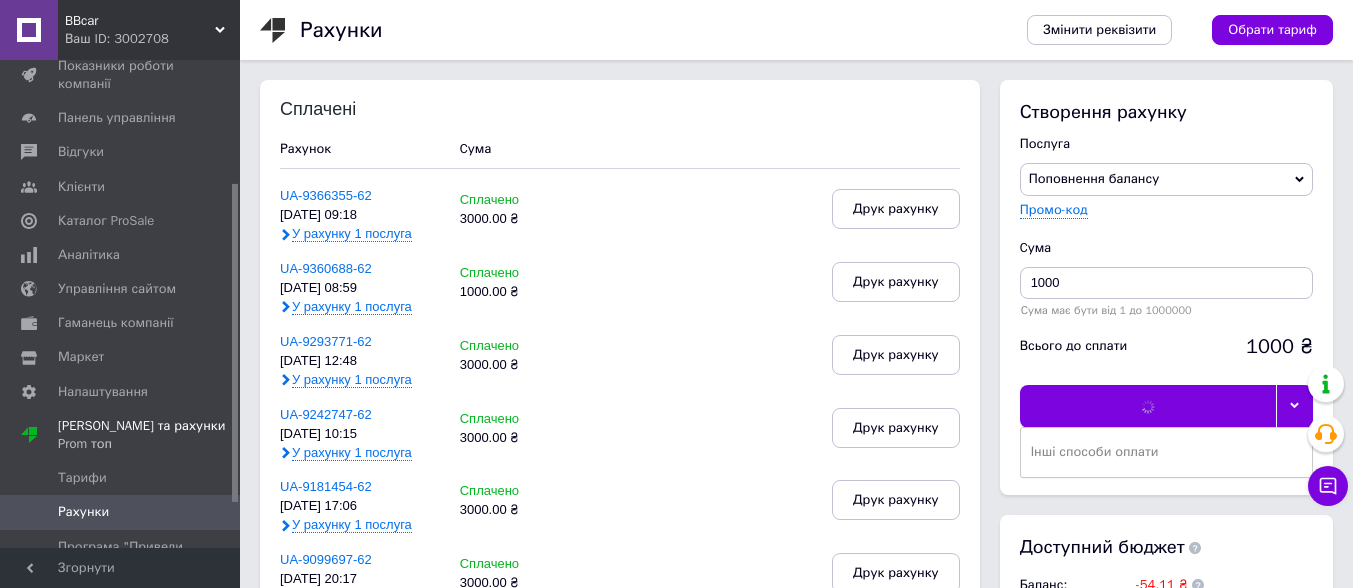 click 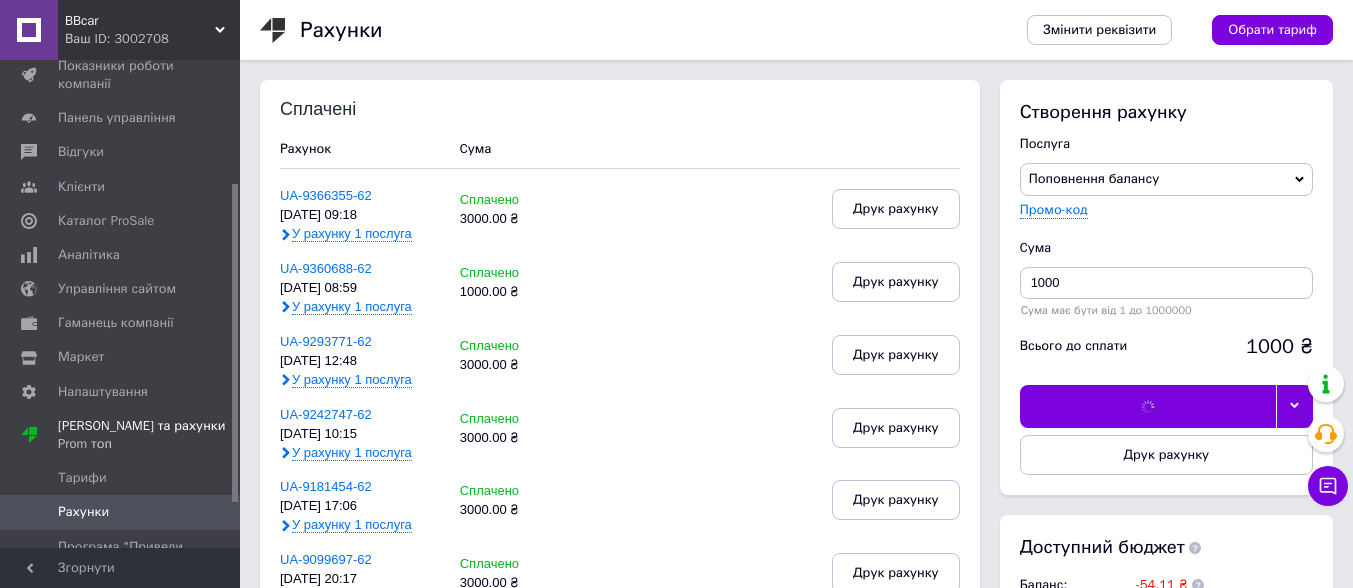 click 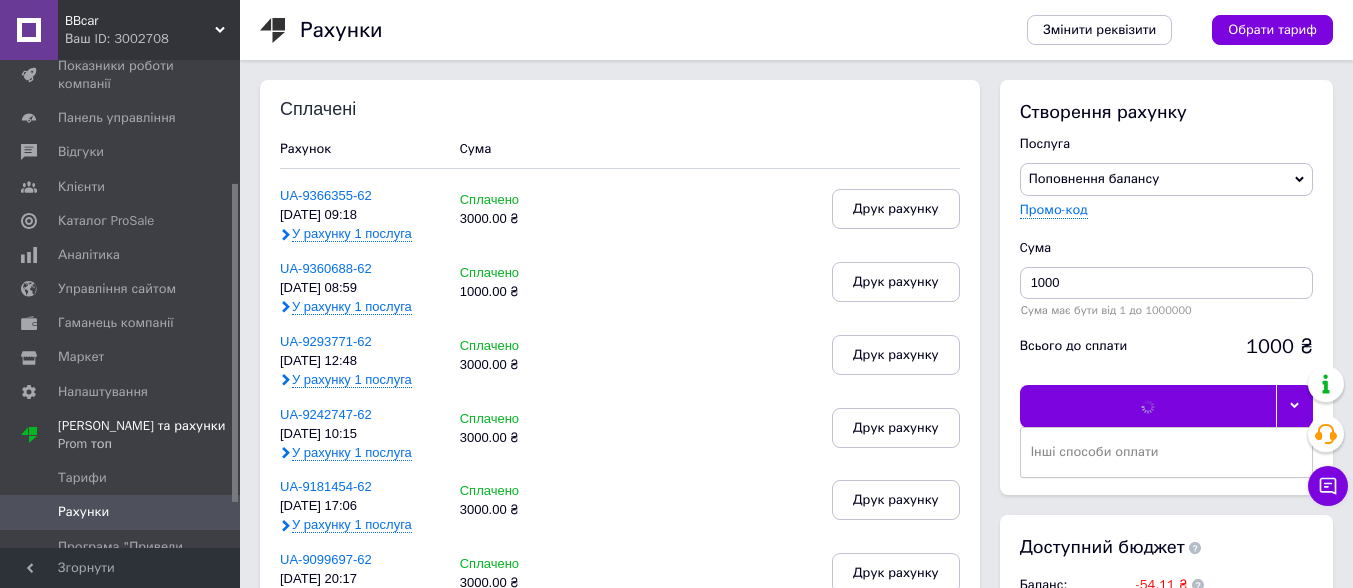 click 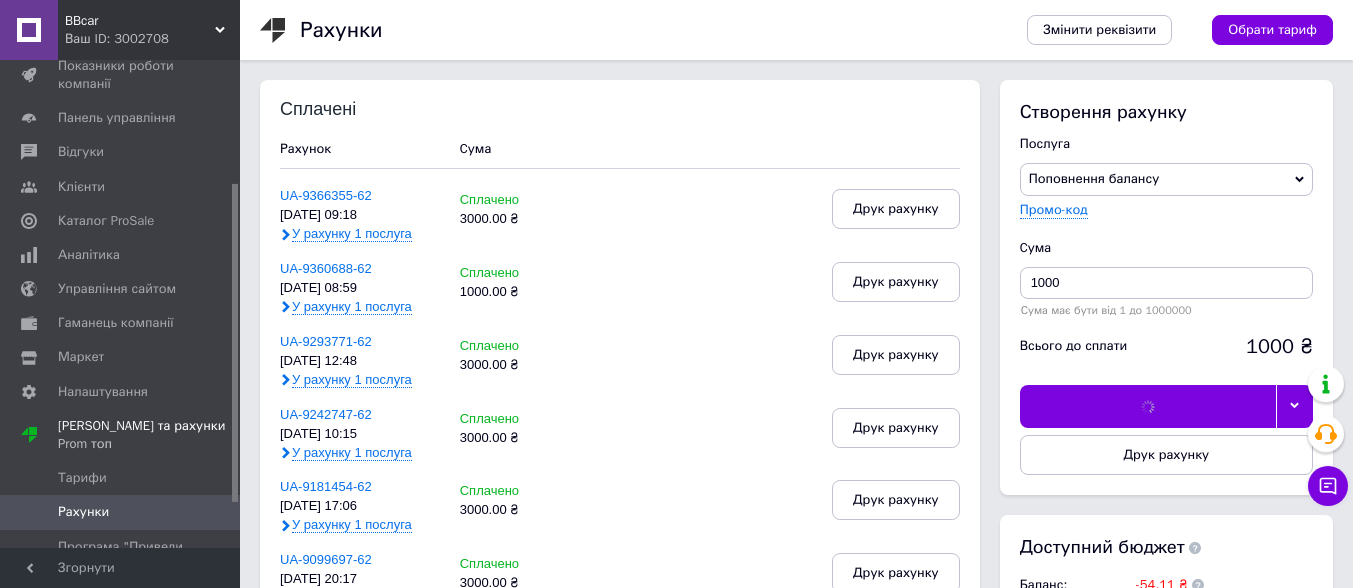 click on "Друк рахунку" at bounding box center [790, 361] 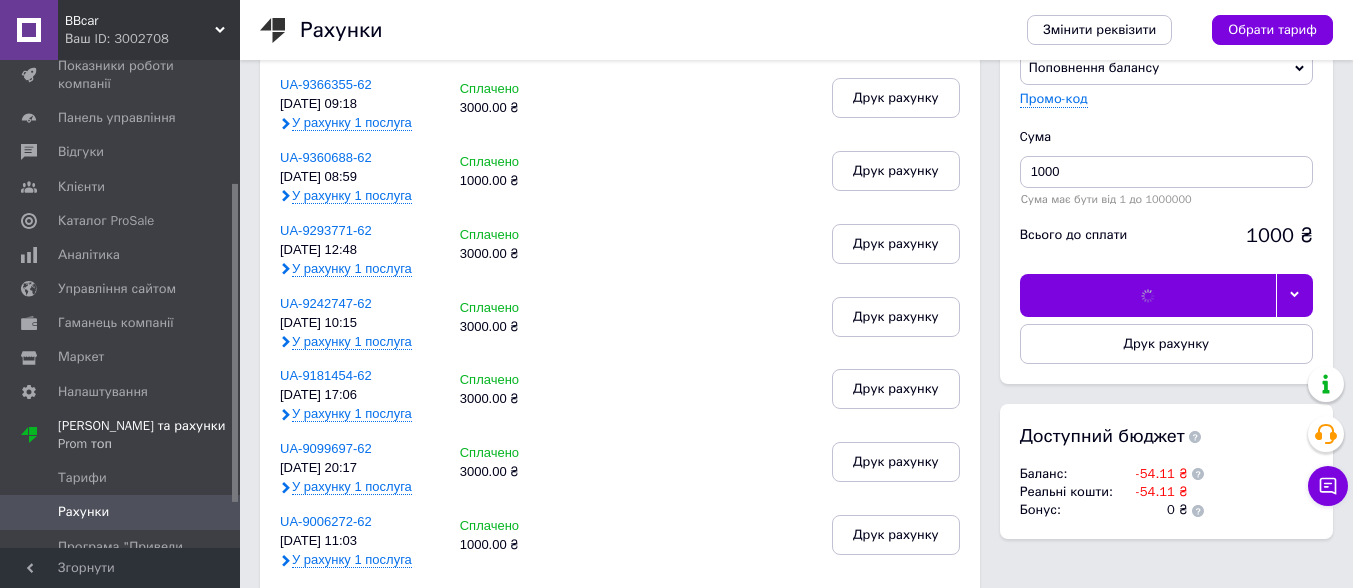 scroll, scrollTop: 0, scrollLeft: 0, axis: both 